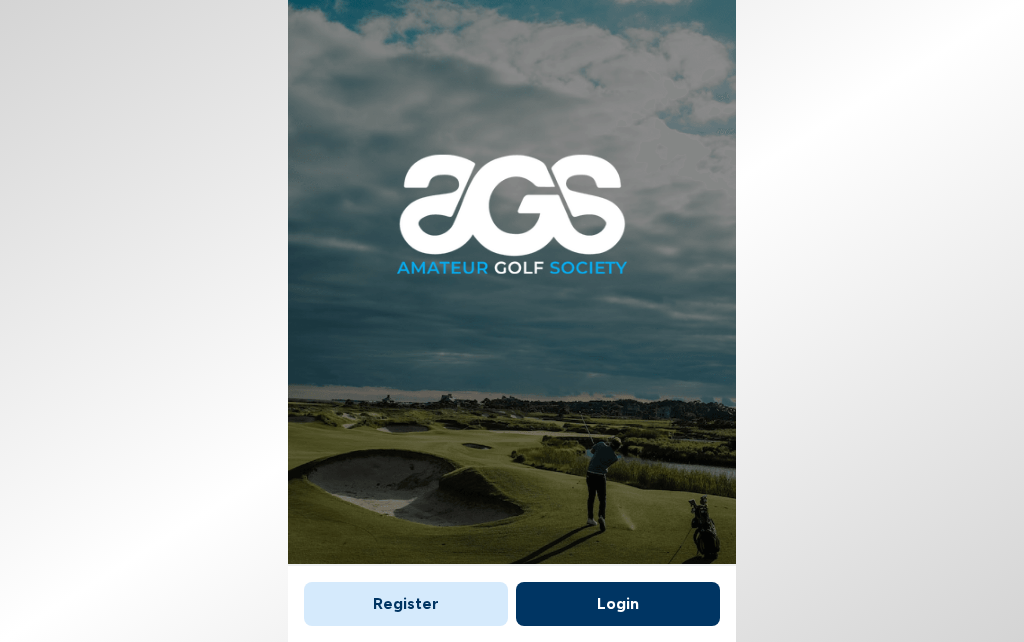scroll, scrollTop: 0, scrollLeft: 0, axis: both 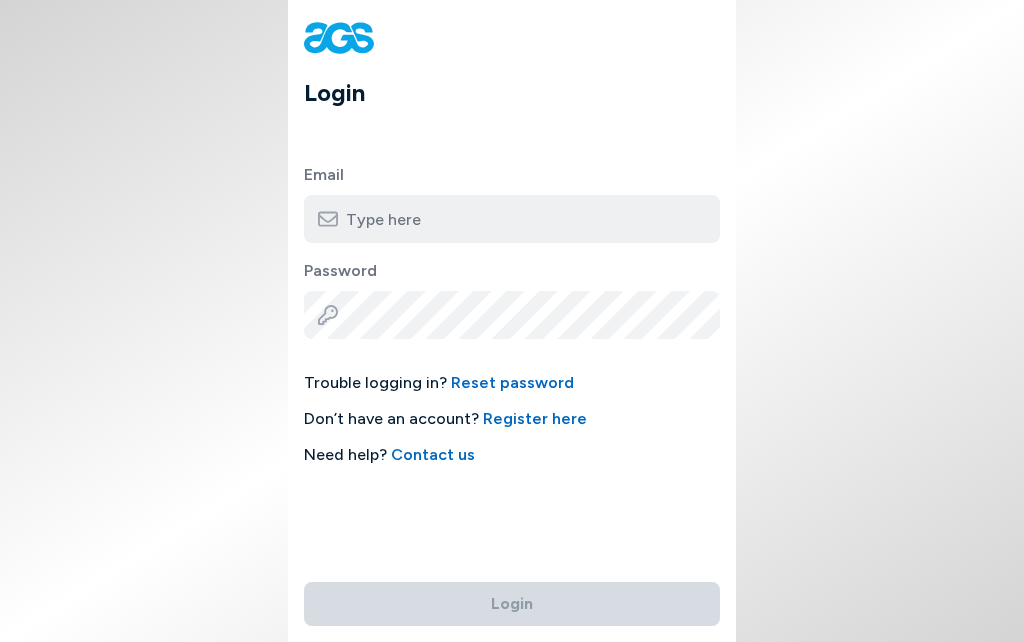 click at bounding box center (512, 219) 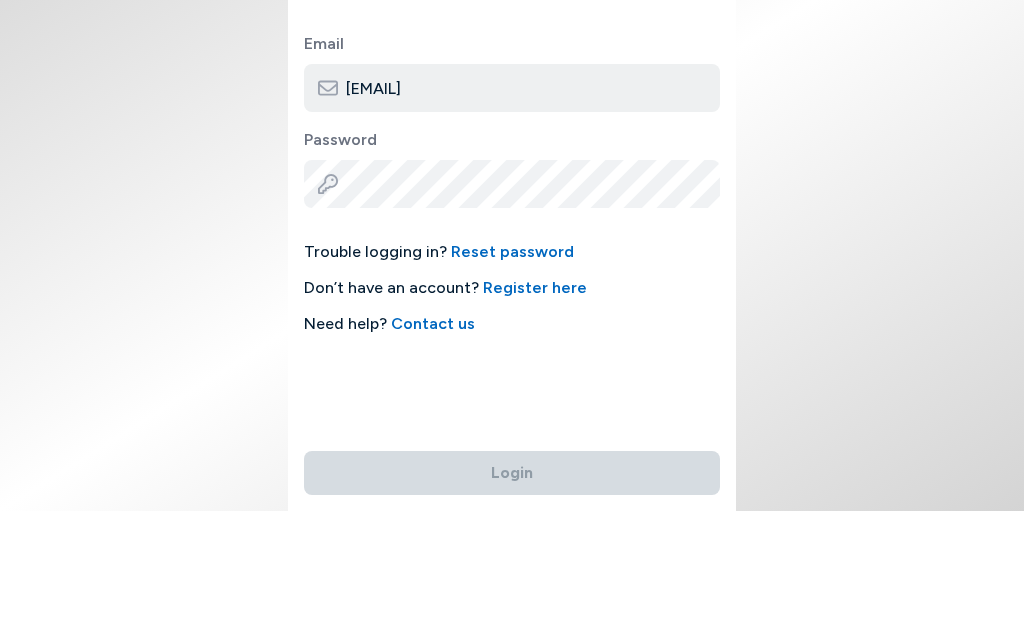 type on "[EMAIL]" 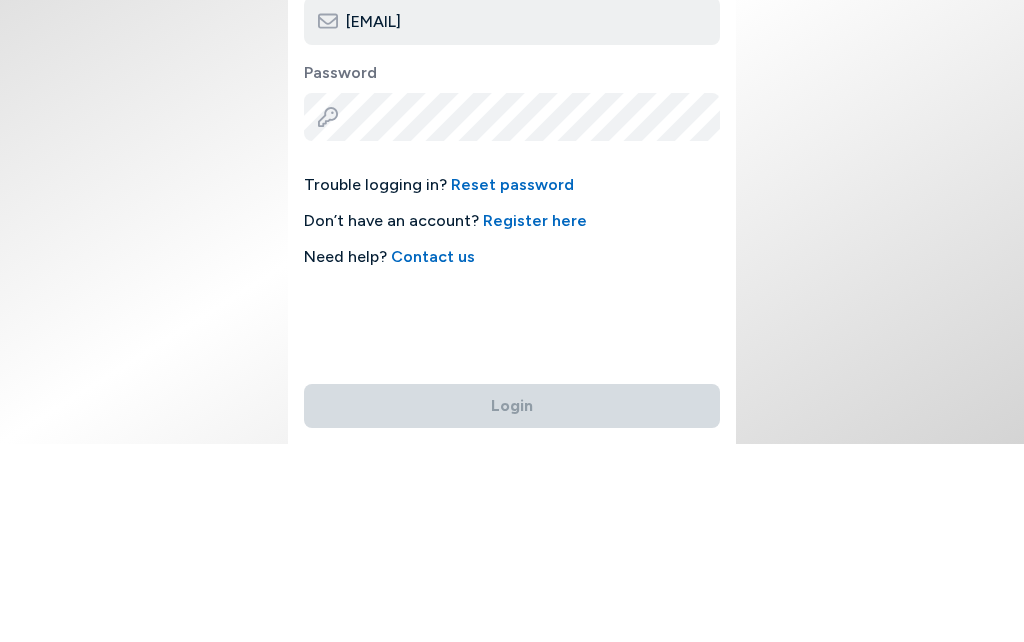 scroll, scrollTop: 0, scrollLeft: 0, axis: both 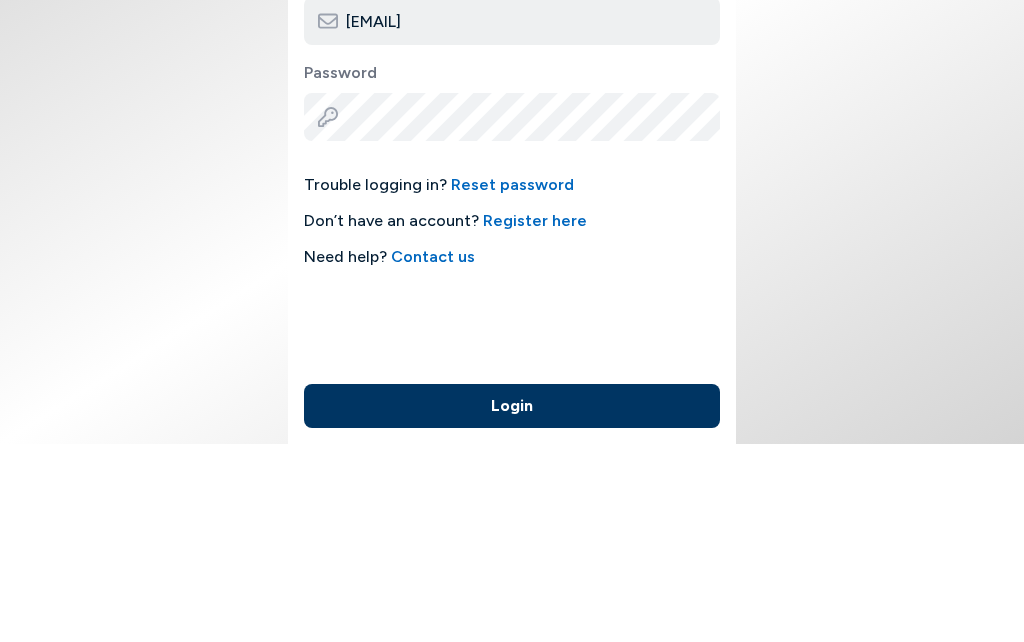 click on "Login" at bounding box center (512, 604) 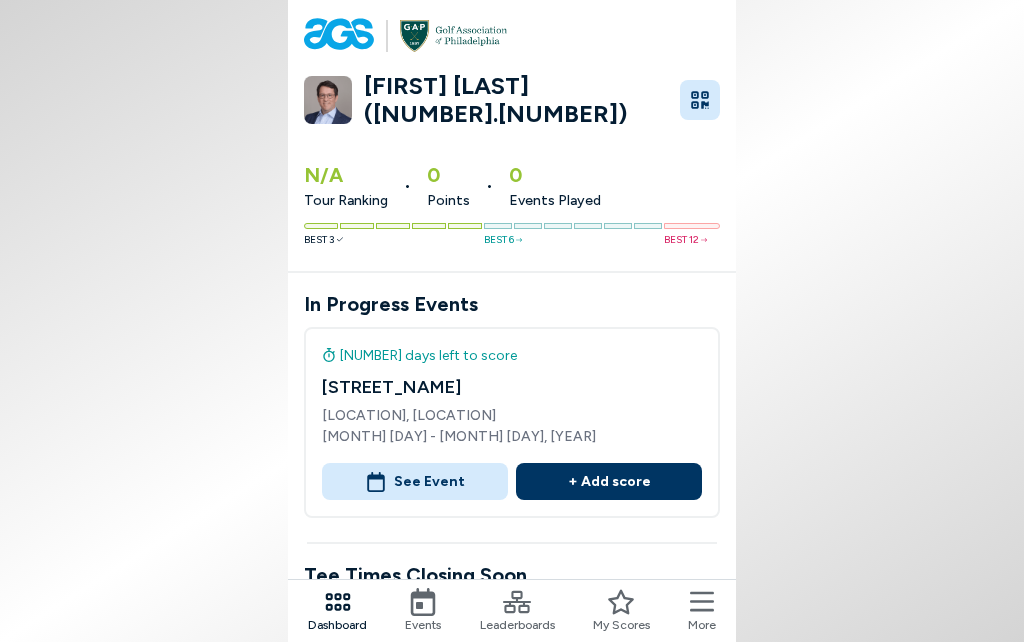 click 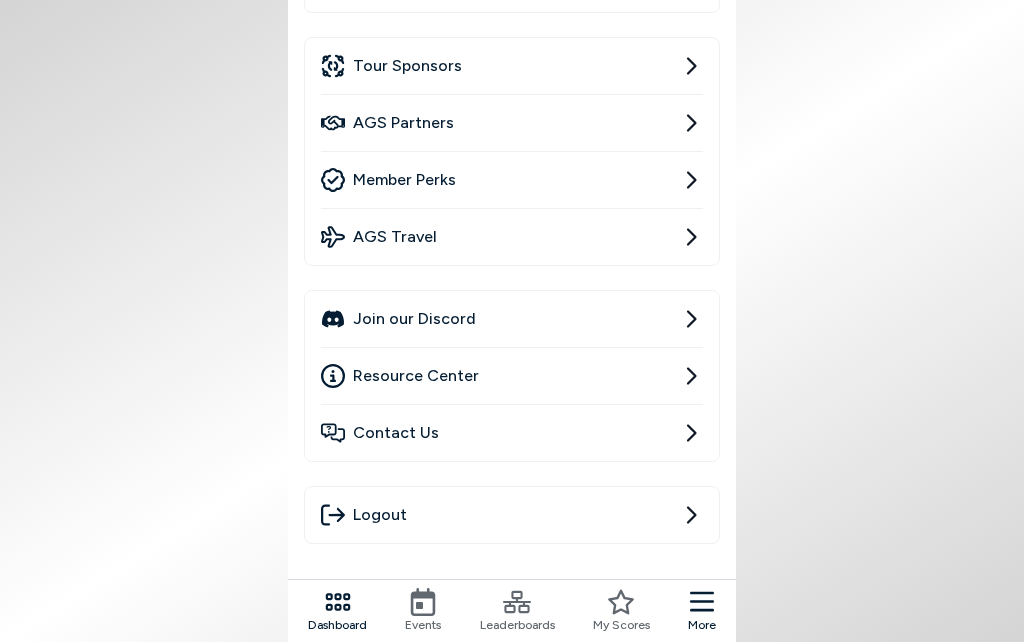 scroll, scrollTop: 479, scrollLeft: 0, axis: vertical 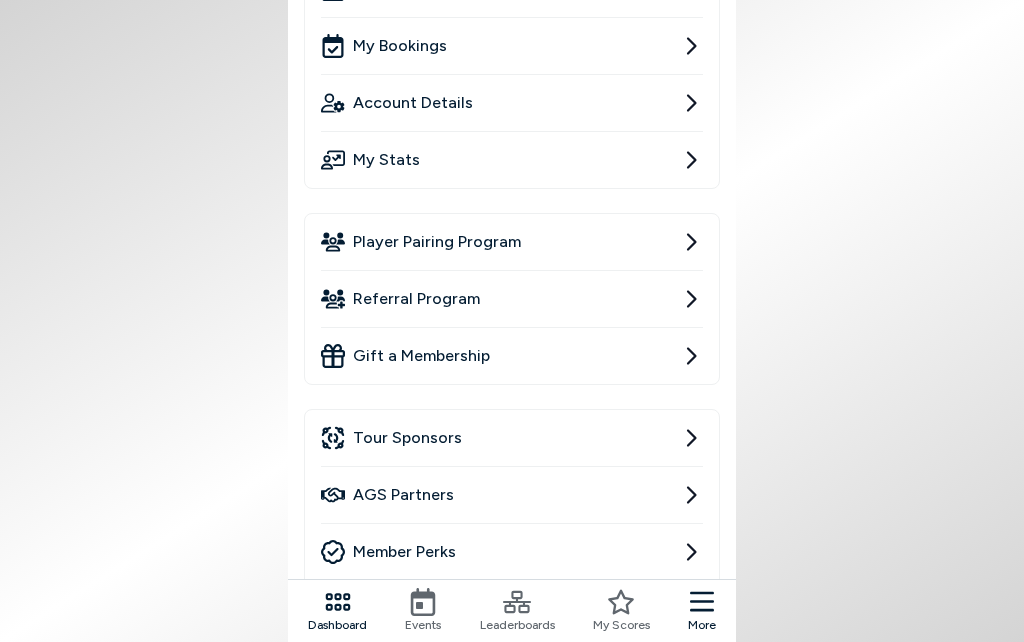 click 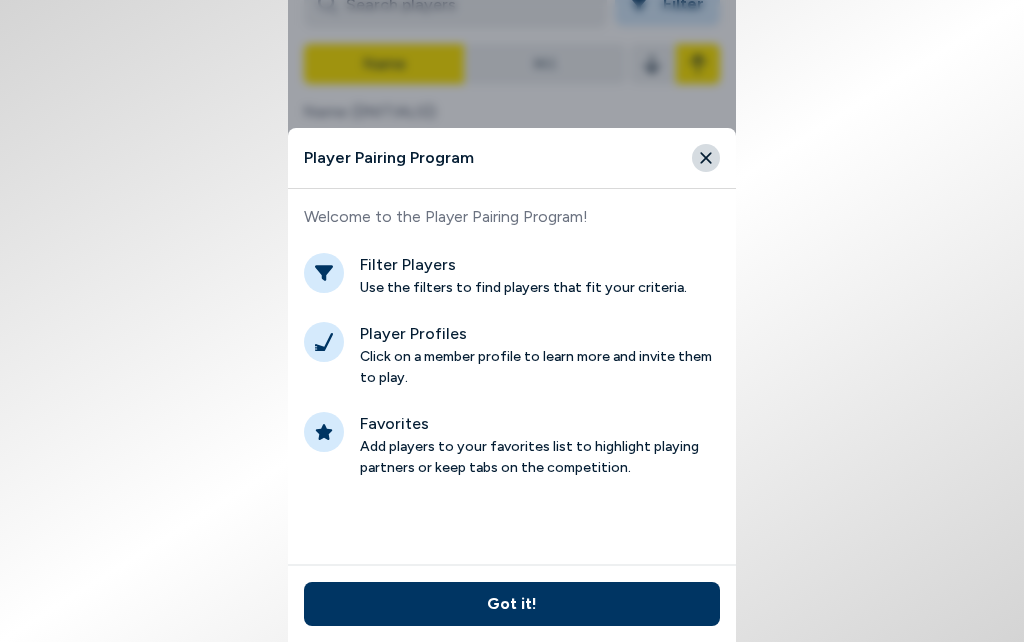 scroll, scrollTop: 0, scrollLeft: 0, axis: both 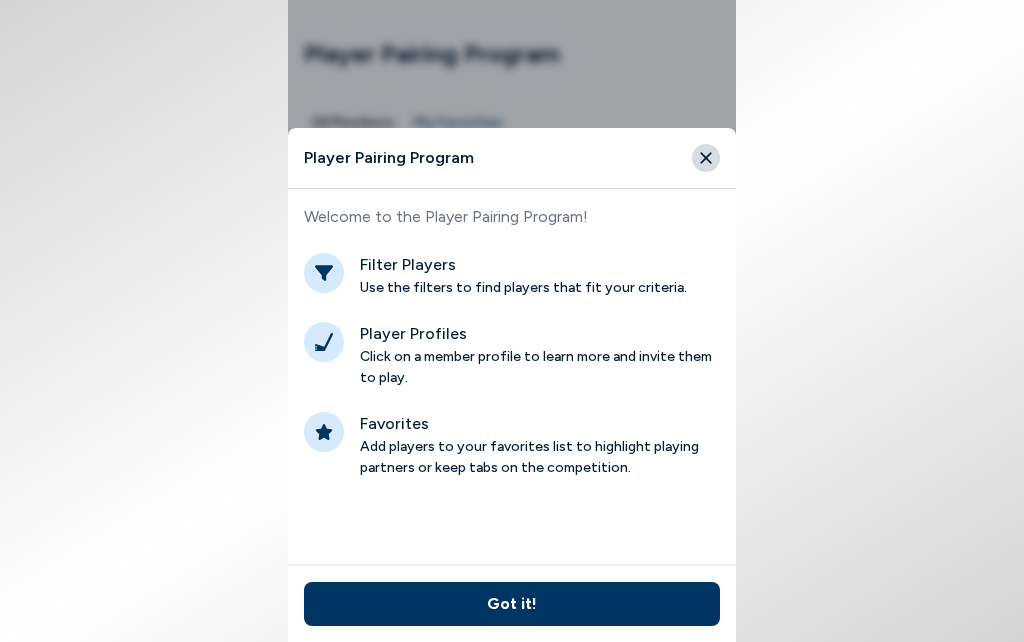 click on "Got it!" at bounding box center [512, 604] 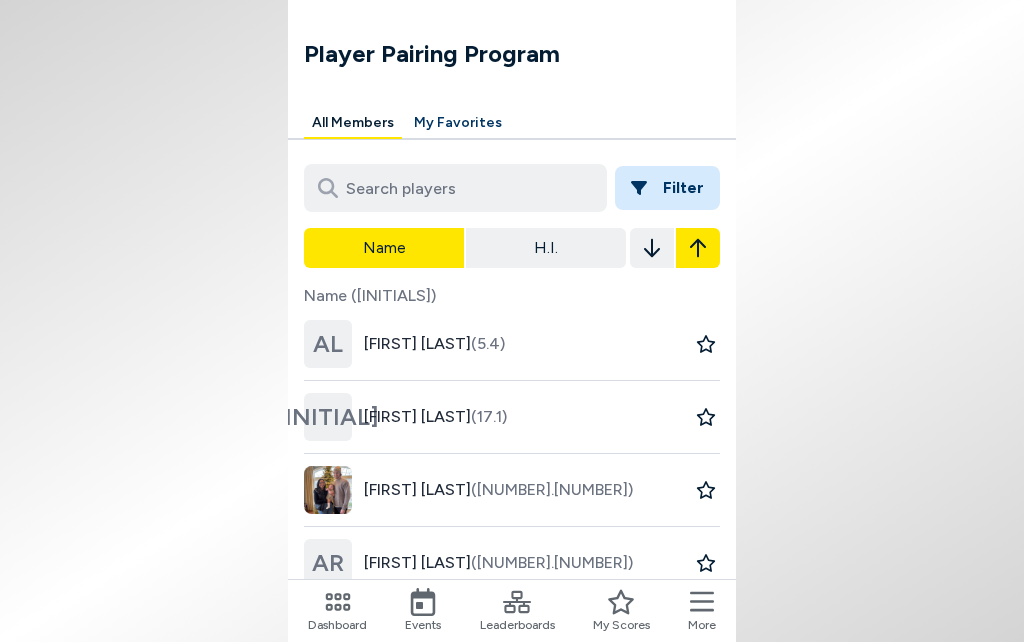 click on "H.I." at bounding box center (546, 248) 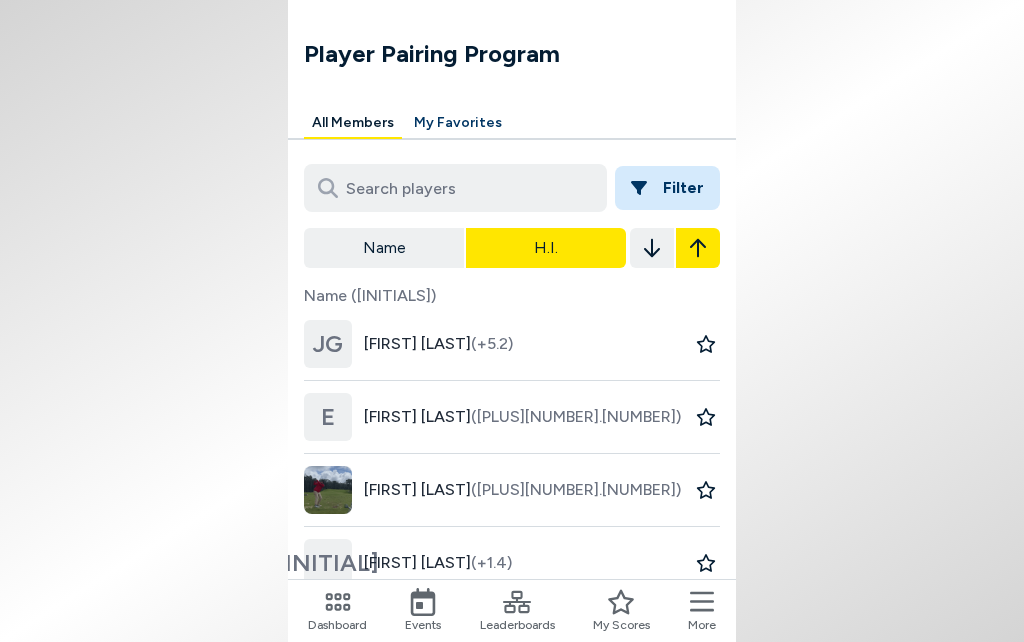 click at bounding box center (652, 248) 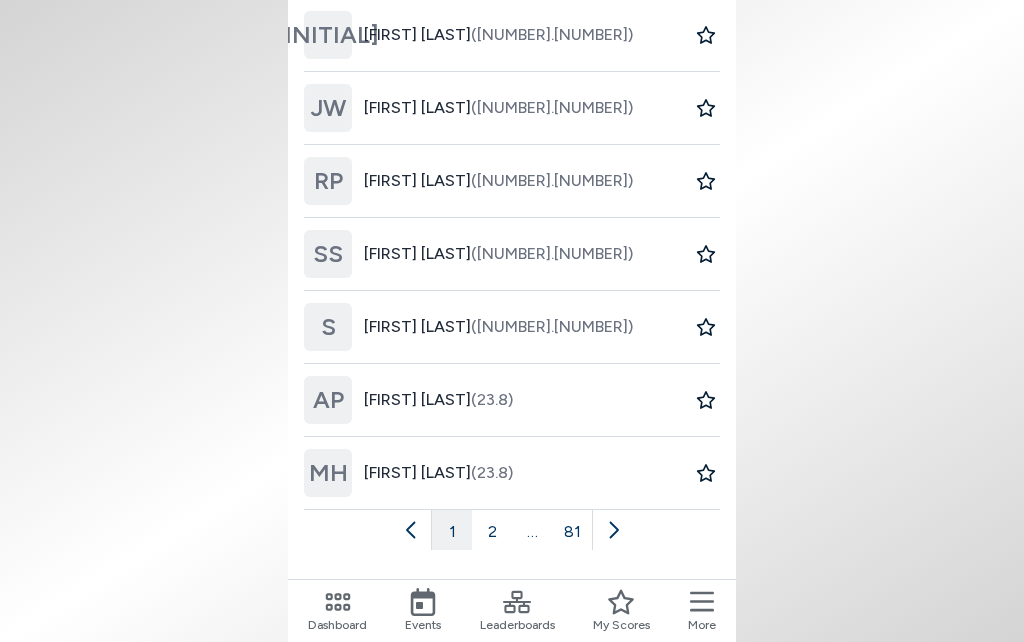 scroll, scrollTop: 540, scrollLeft: 0, axis: vertical 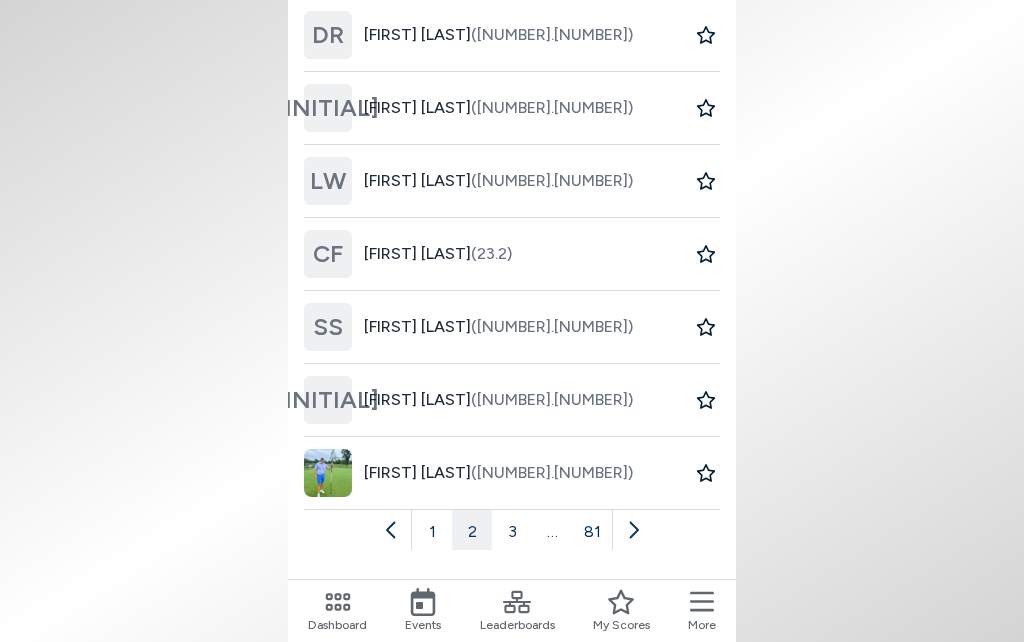 click on "3" at bounding box center (512, 530) 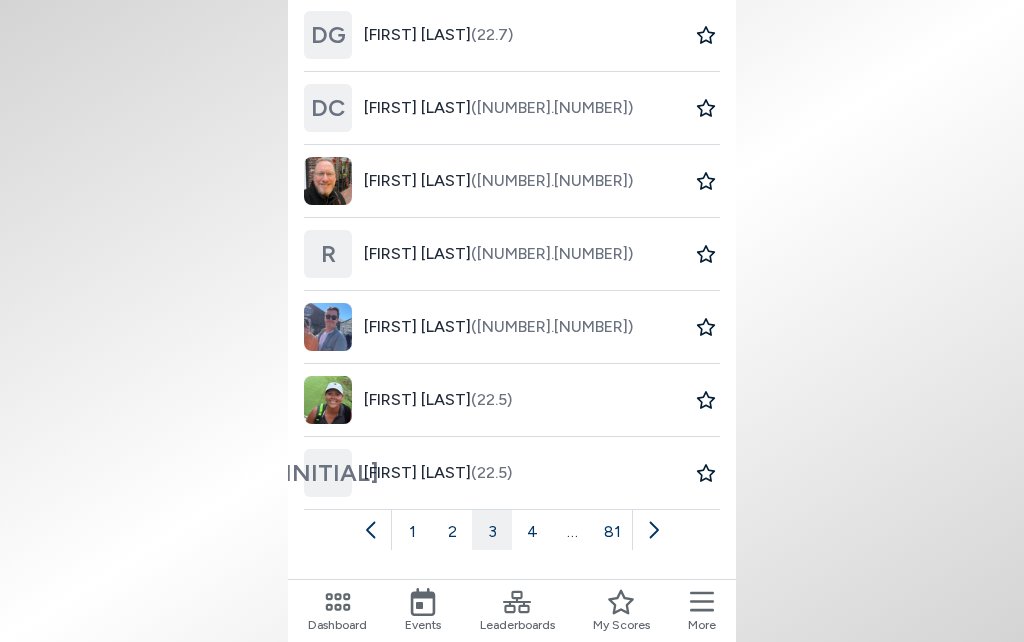 click on "4" at bounding box center (532, 530) 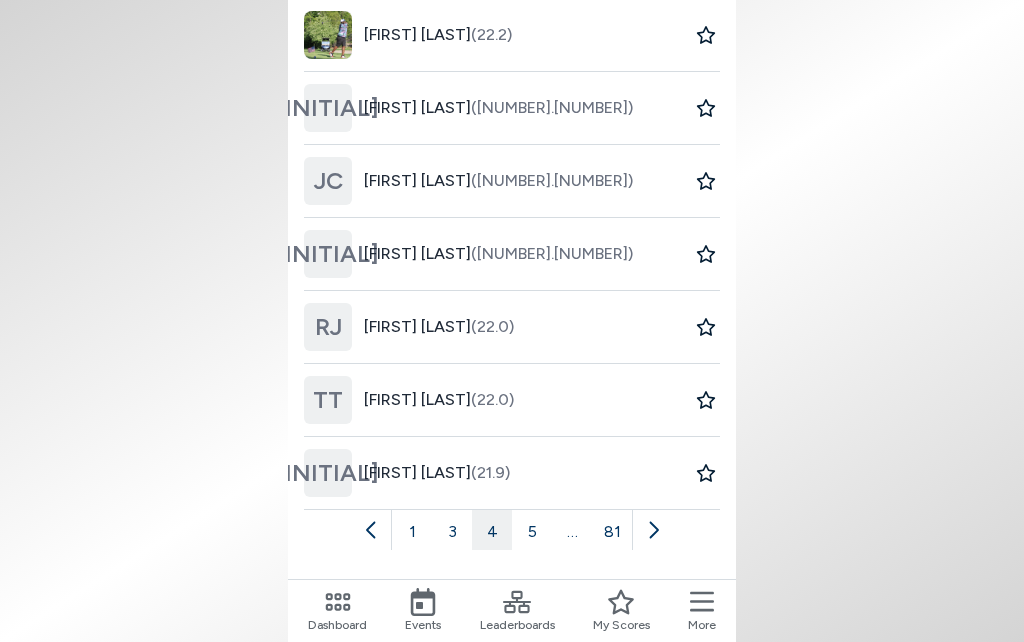 click on "5" at bounding box center (532, 530) 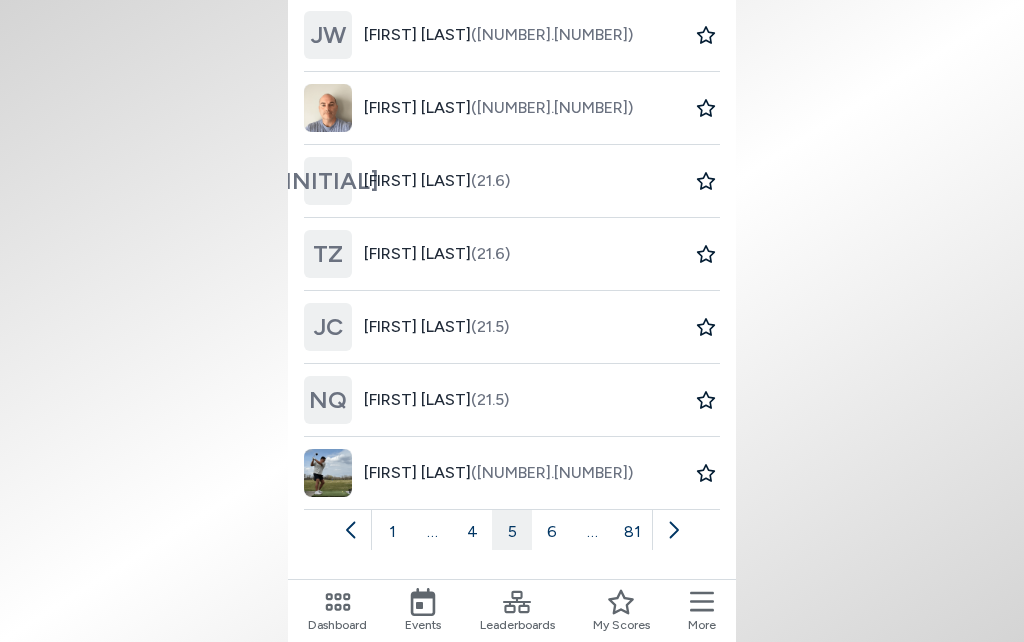 click on "6" at bounding box center [552, 530] 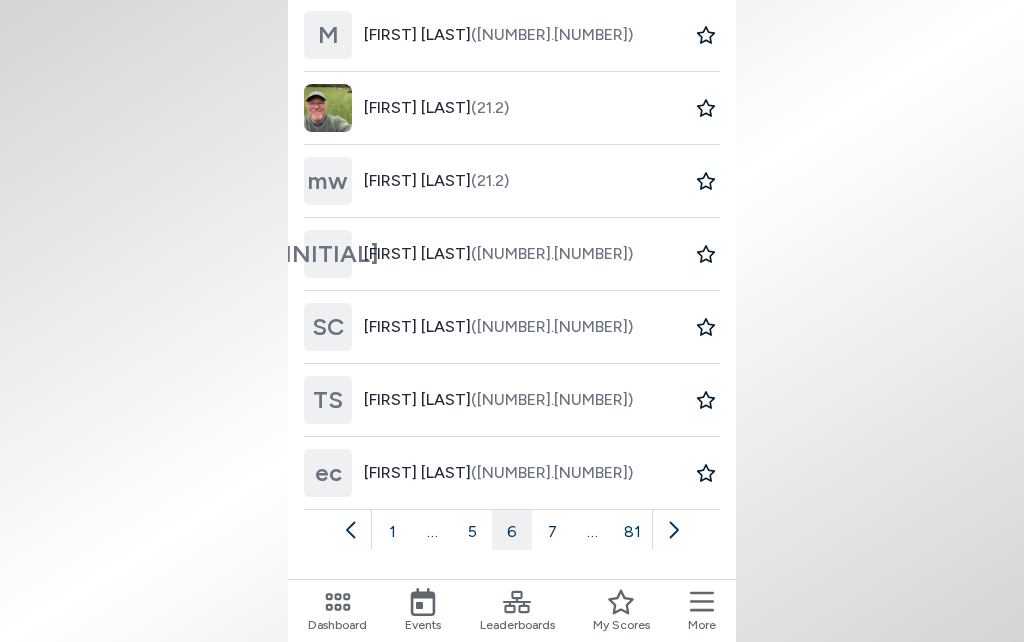 click on "7" at bounding box center (552, 530) 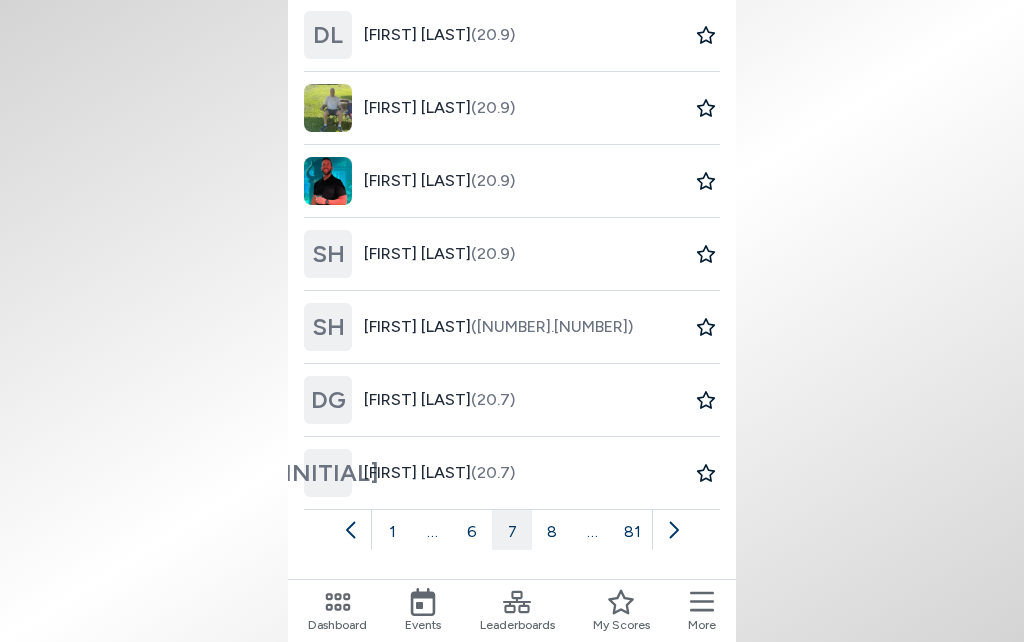 click on "8" at bounding box center [552, 530] 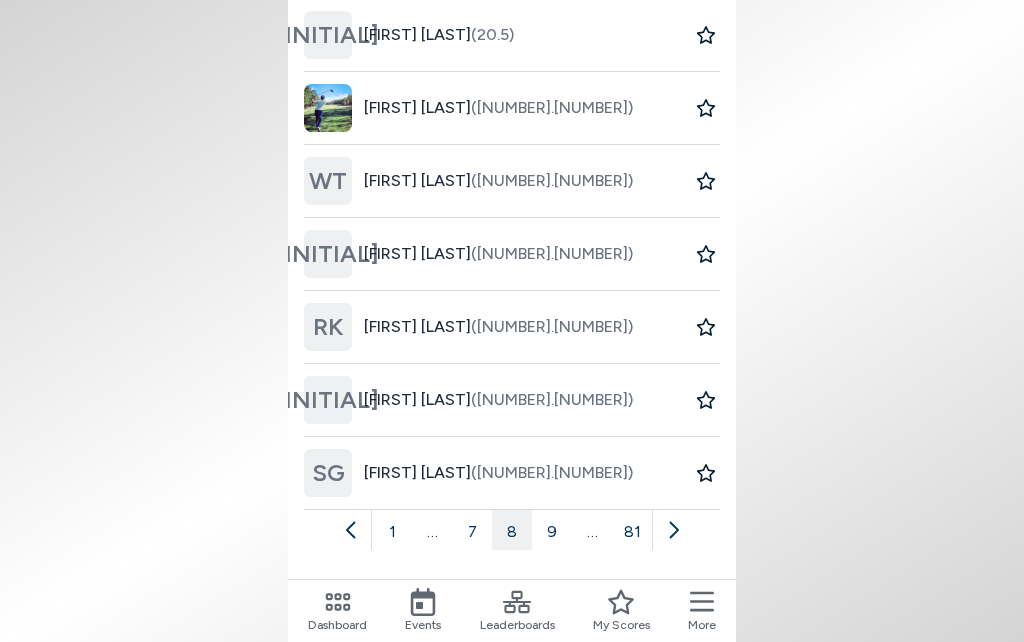 click on "9" at bounding box center (552, 530) 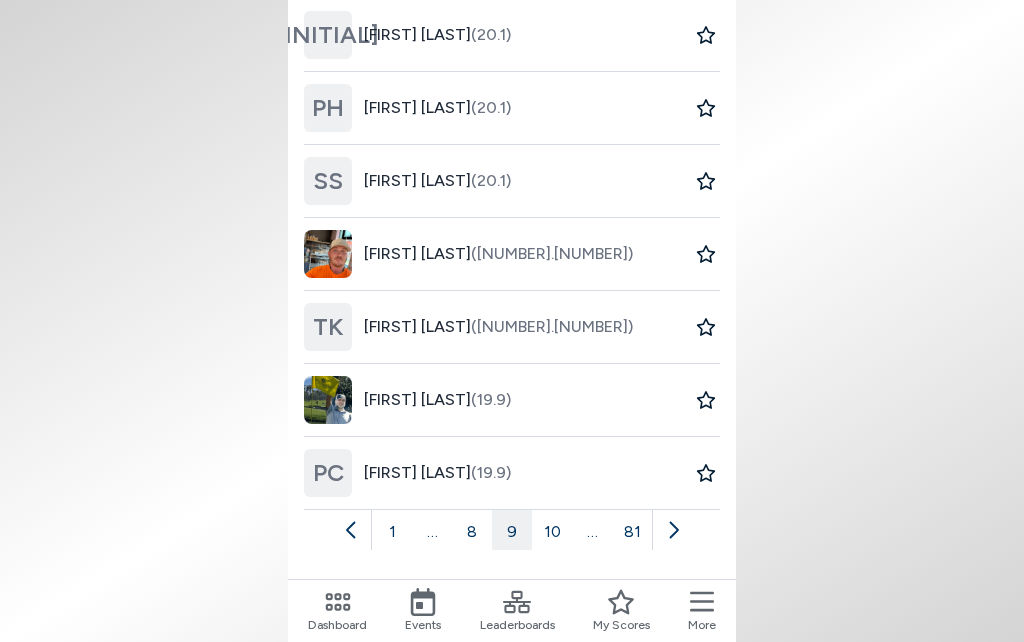 click on "10" at bounding box center (552, 530) 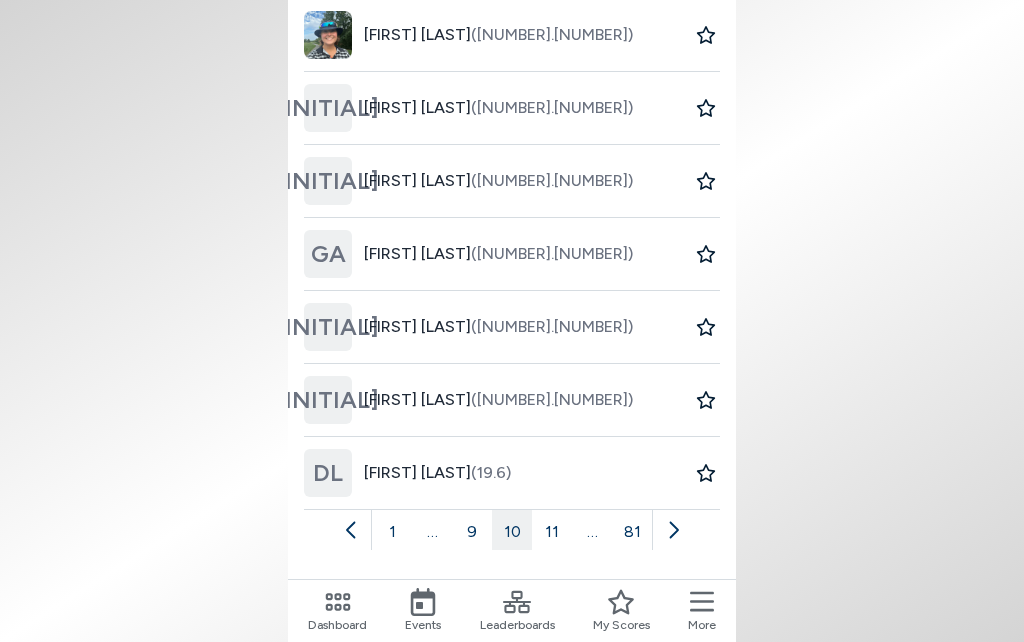 click on "11" at bounding box center [552, 530] 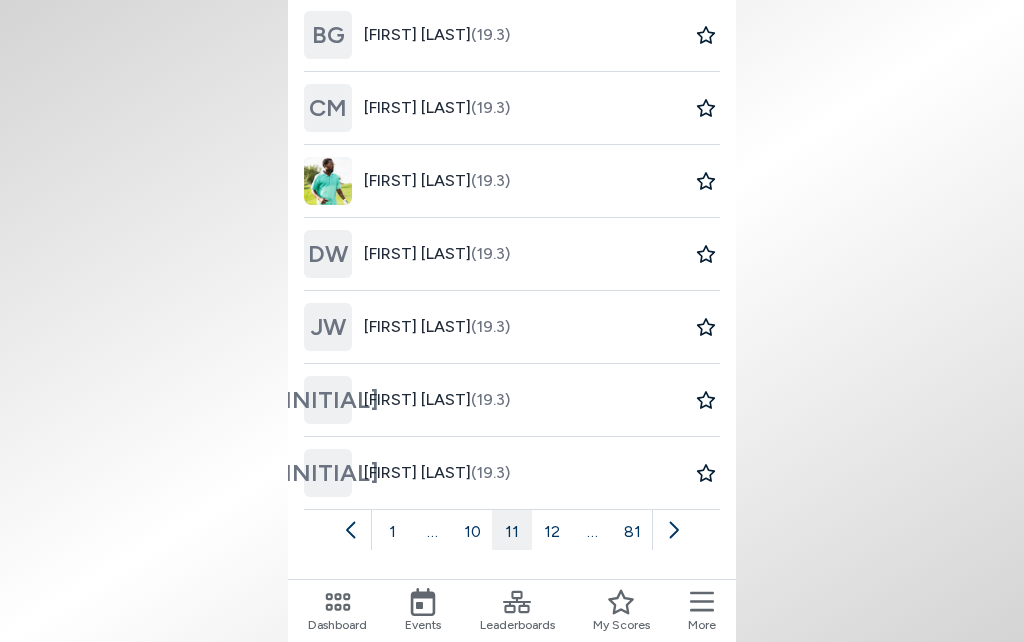 click on "12" at bounding box center [552, 530] 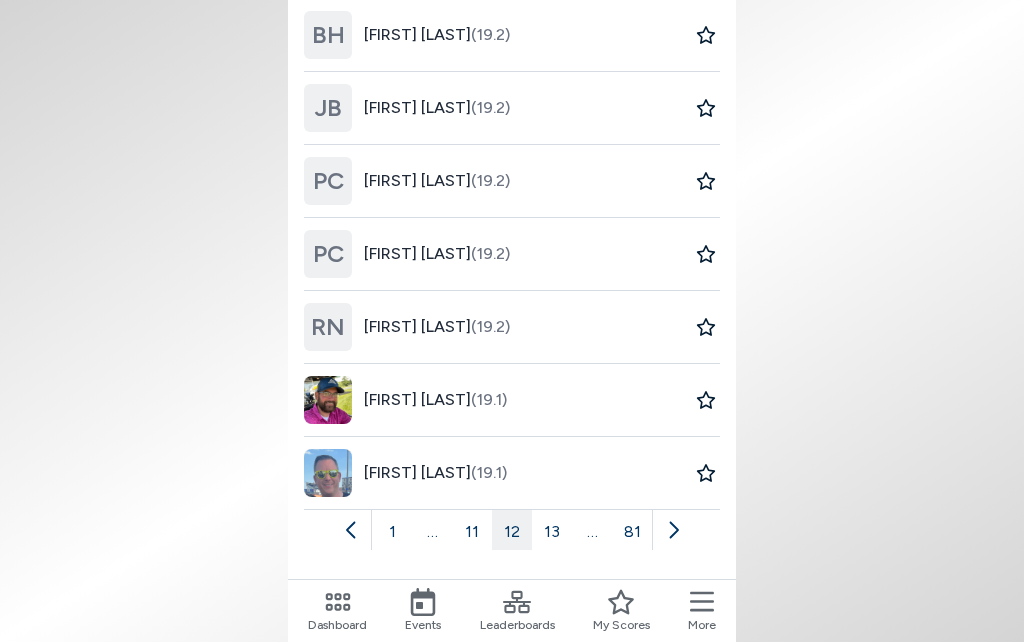 click on "…" at bounding box center [592, 530] 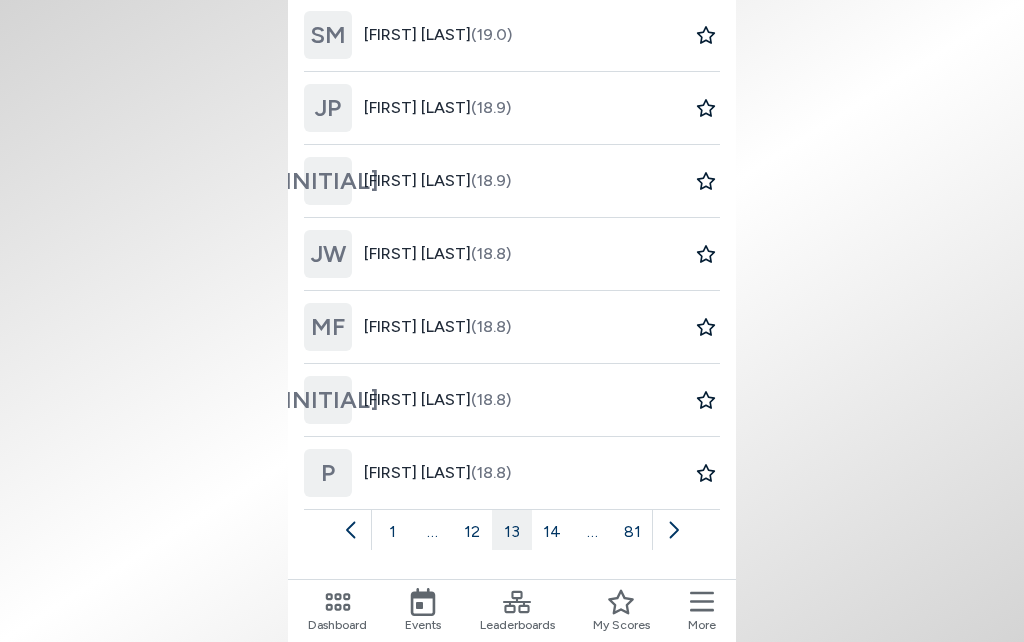 click on "14" at bounding box center [552, 530] 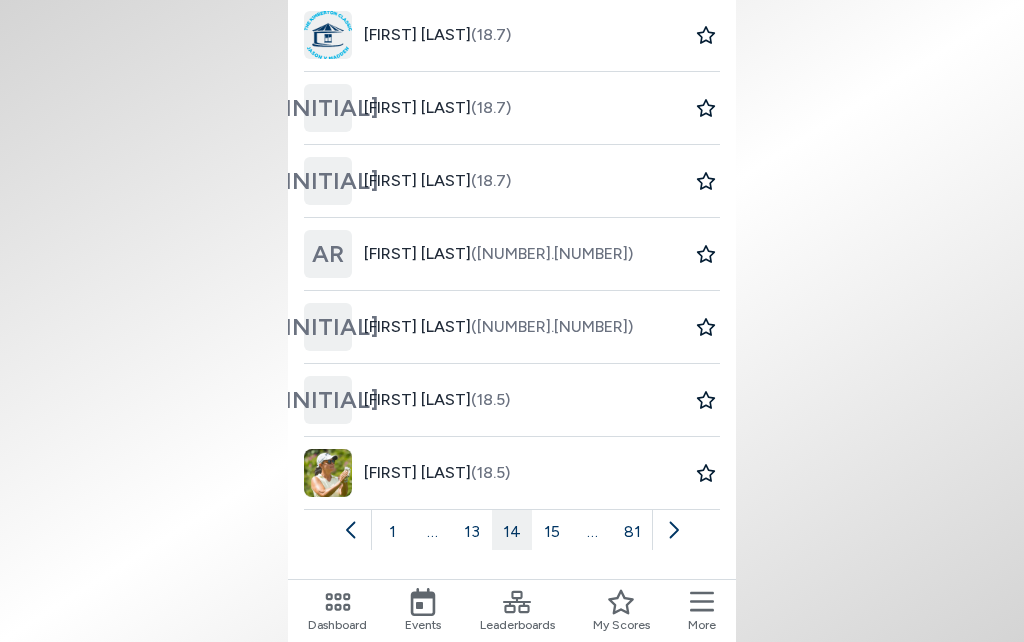 click on "15" at bounding box center [552, 530] 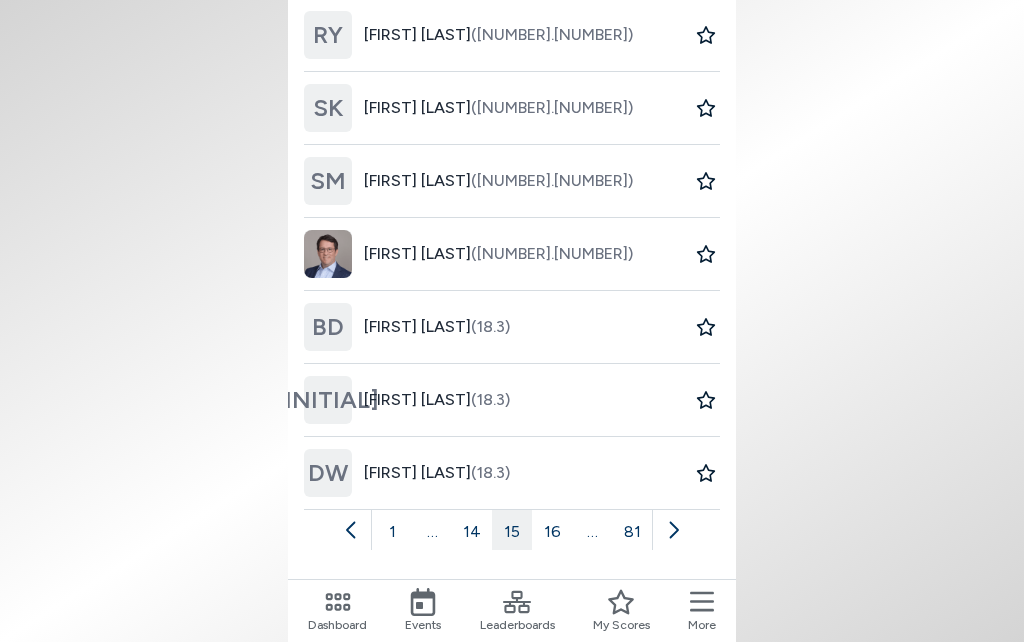 click on "16" at bounding box center [552, 530] 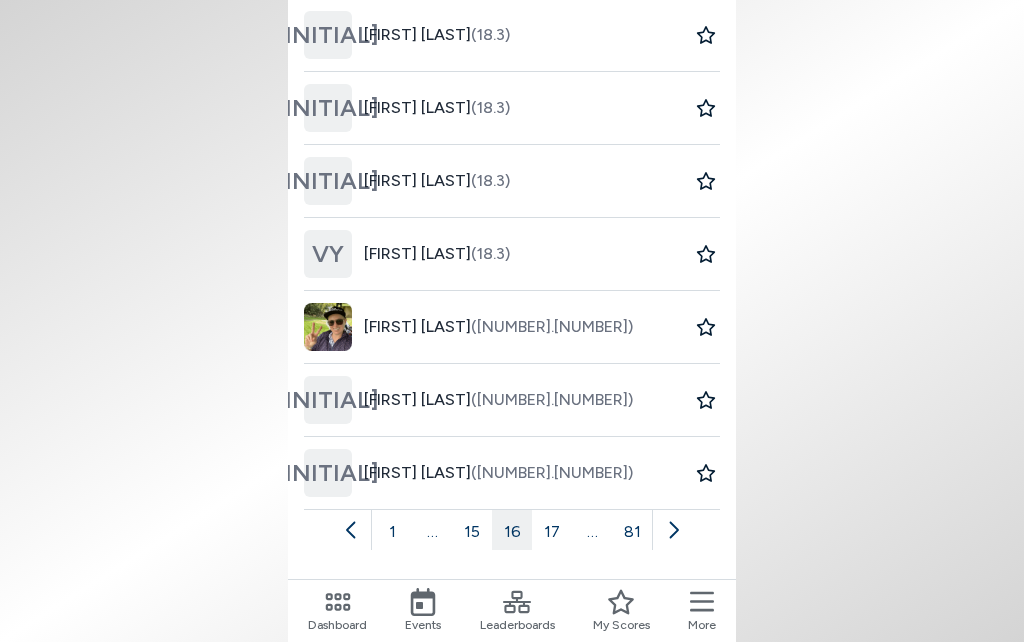 click on "17" at bounding box center [552, 530] 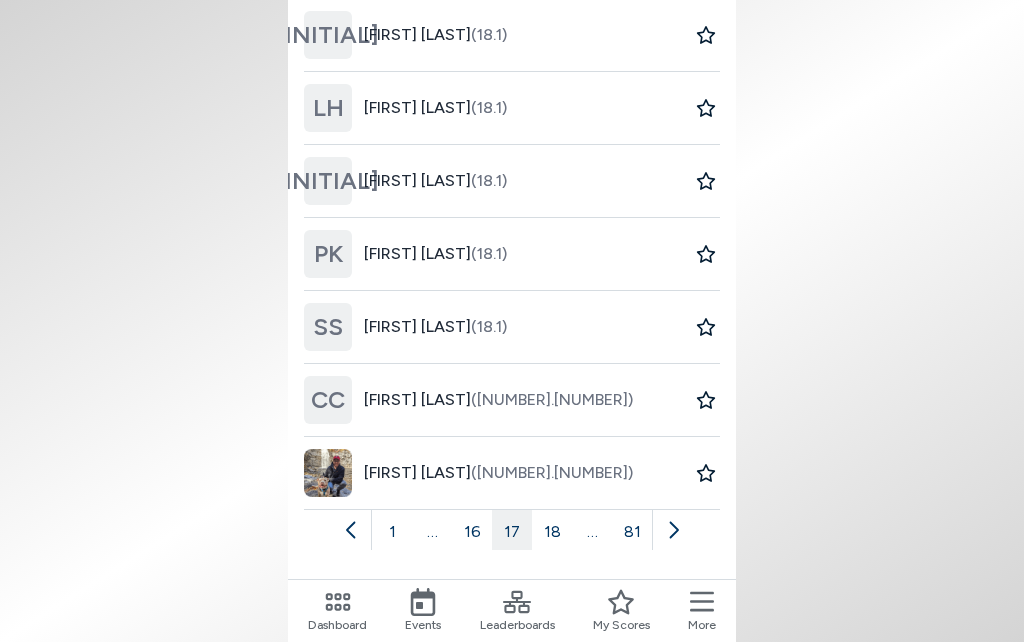 click on "18" at bounding box center [552, 530] 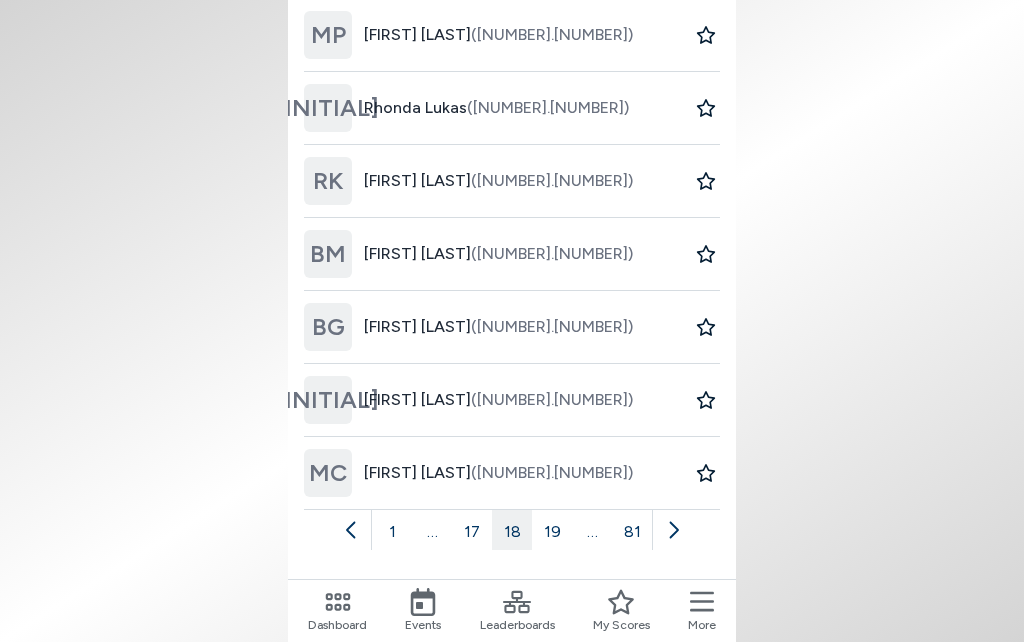 click on "19" at bounding box center [552, 530] 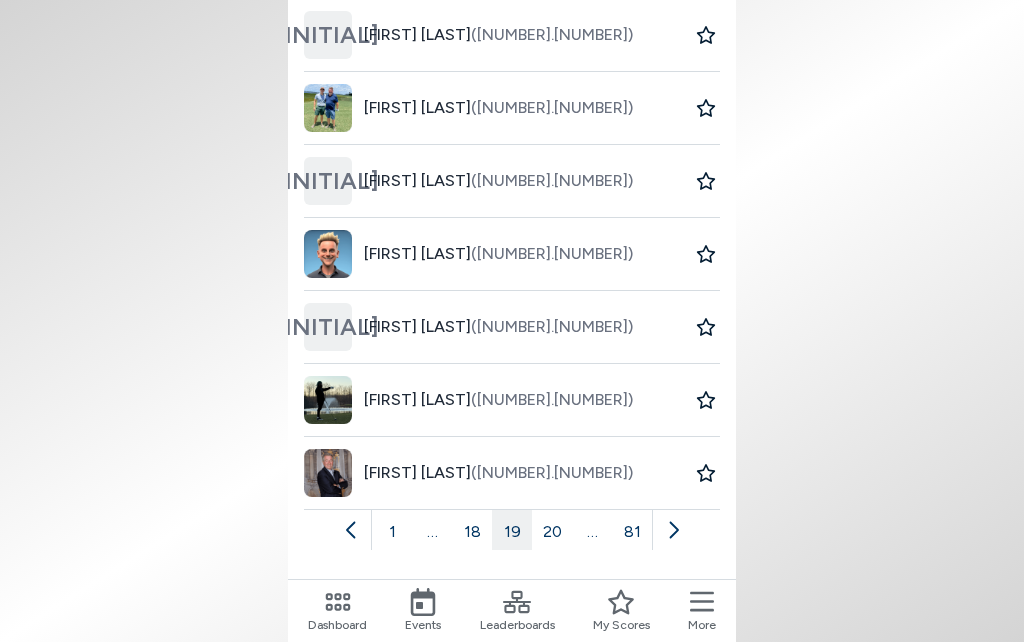 click on "20" at bounding box center (552, 530) 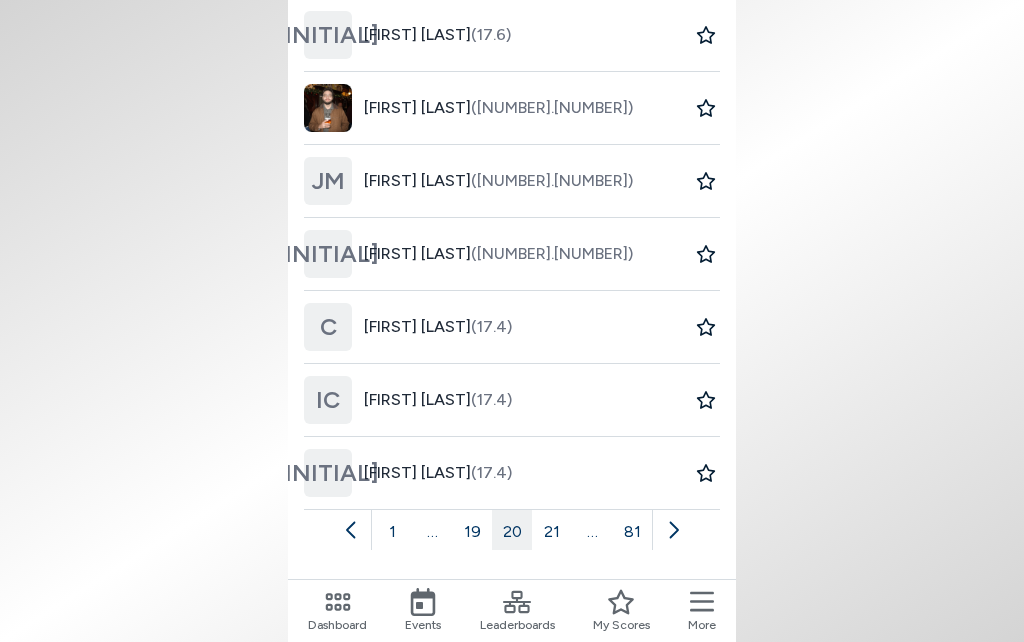click on "21" at bounding box center [552, 530] 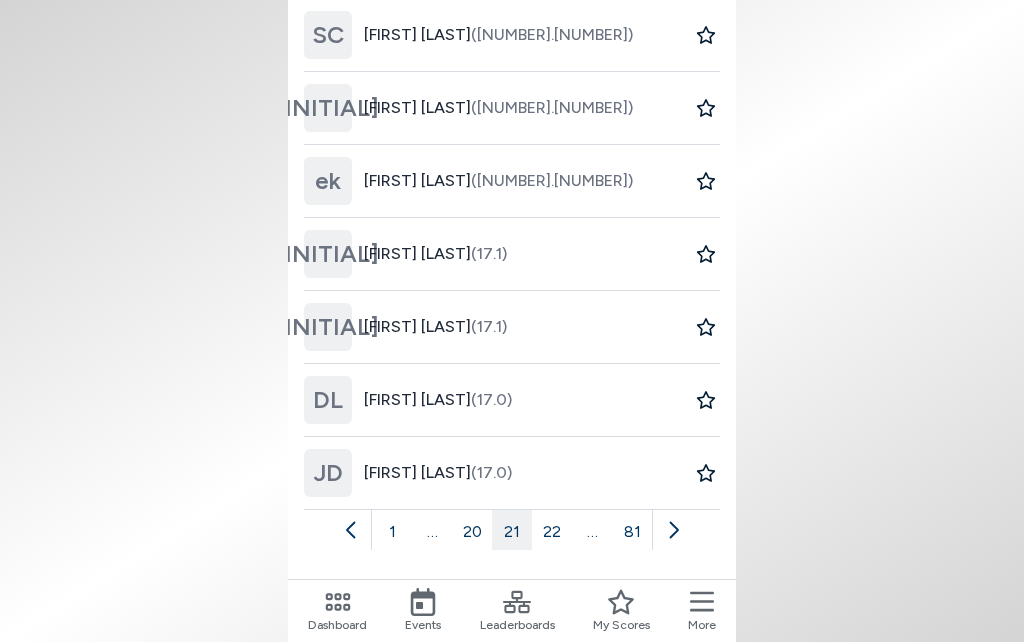click on "20" at bounding box center [472, 530] 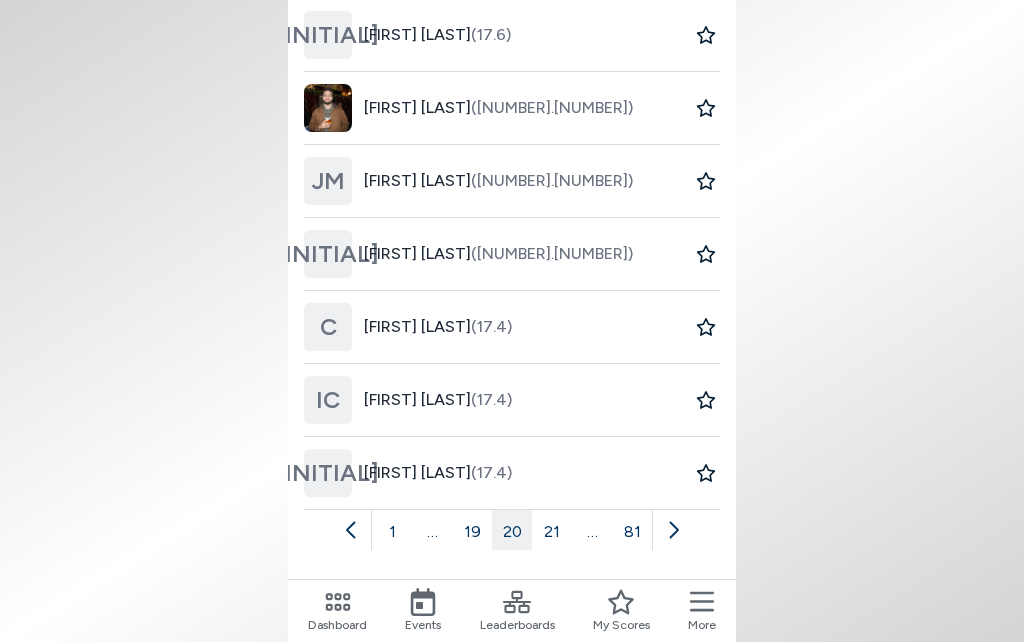 click on "19" at bounding box center [472, 530] 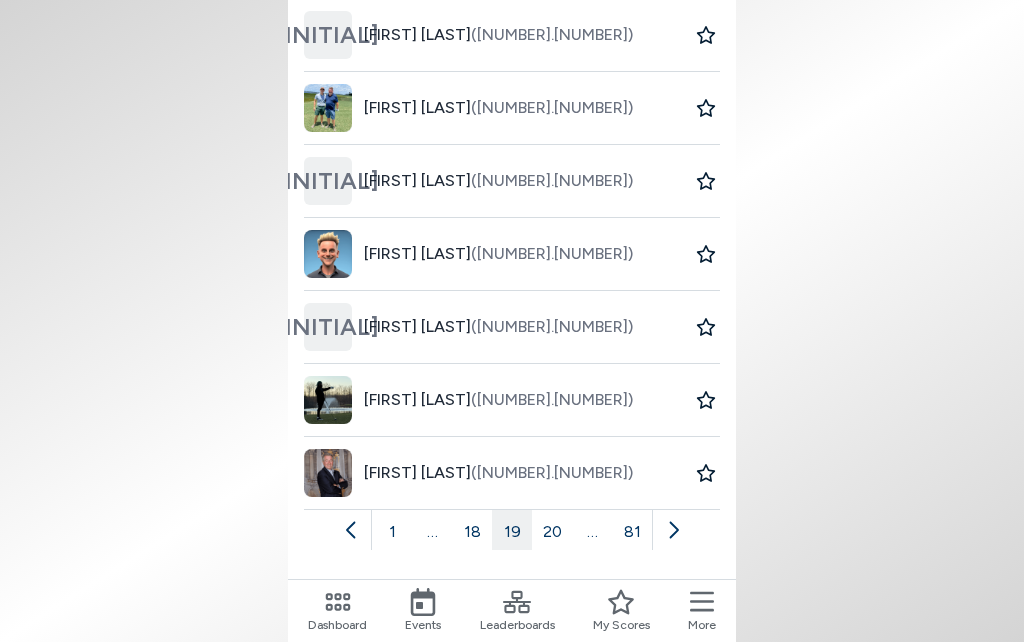 click on "18" at bounding box center [472, 530] 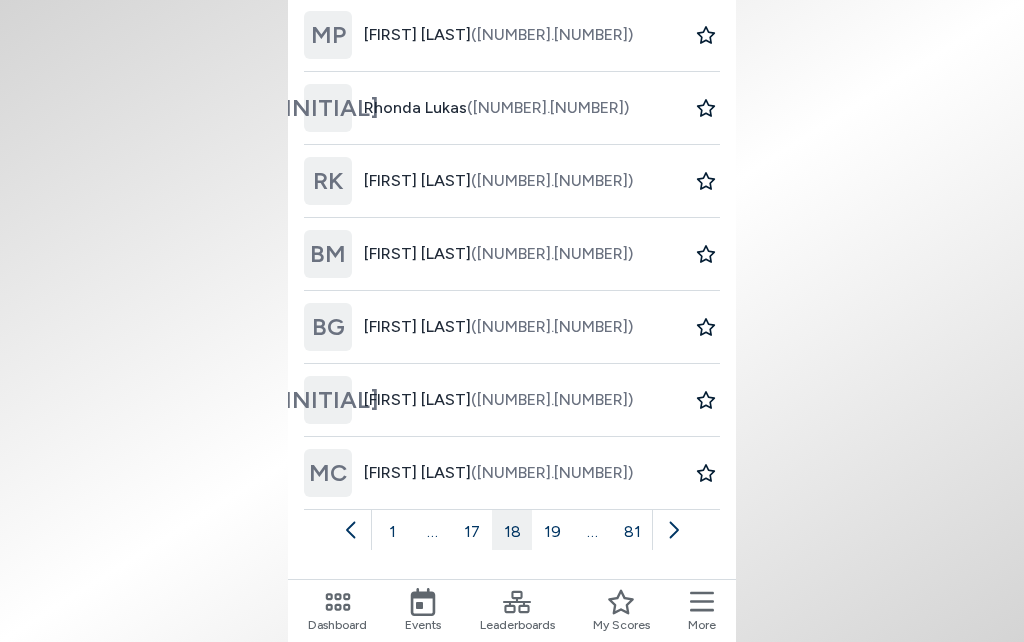 click on "17" at bounding box center [472, 530] 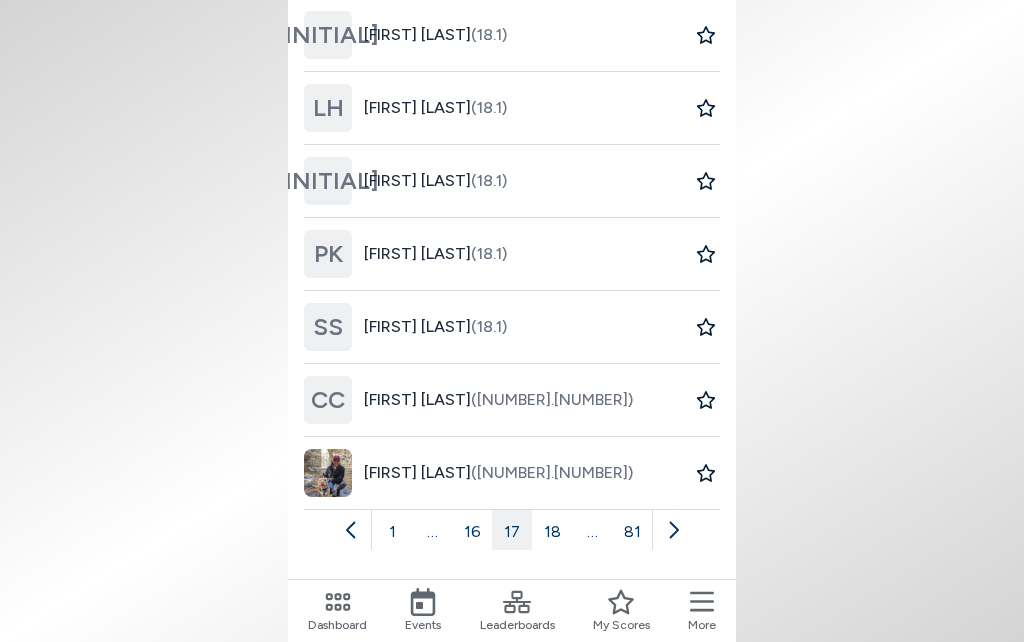 click on "16" at bounding box center [472, 530] 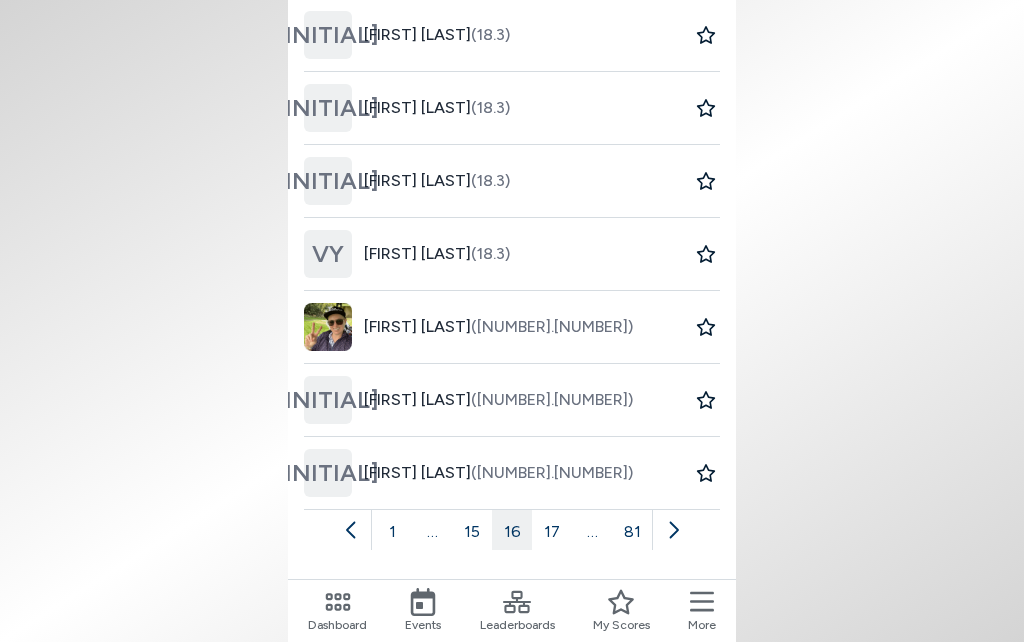 click on "15" at bounding box center (472, 530) 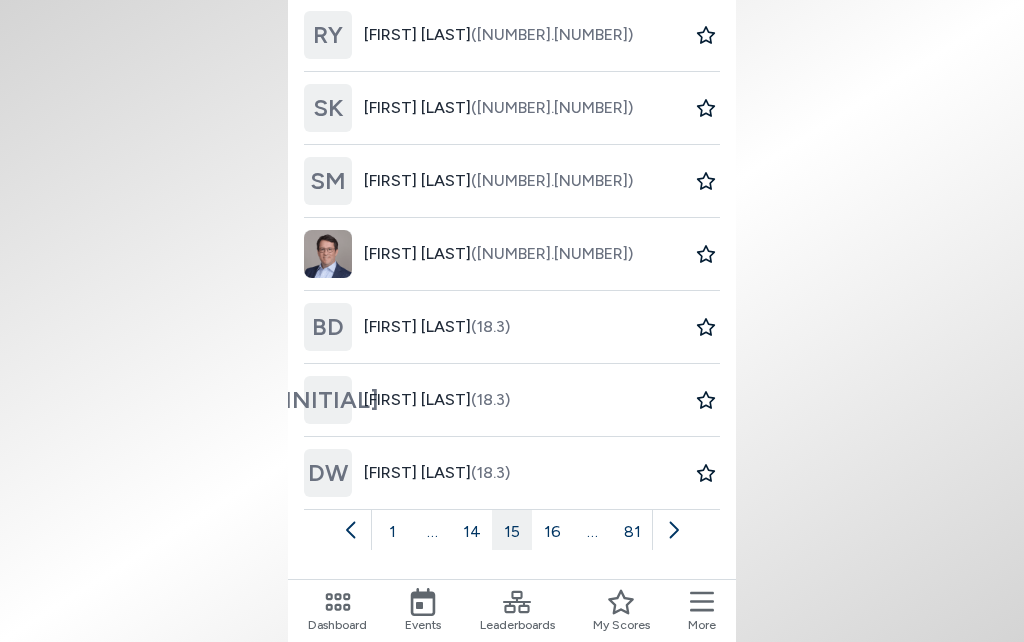 click on "16" at bounding box center (552, 530) 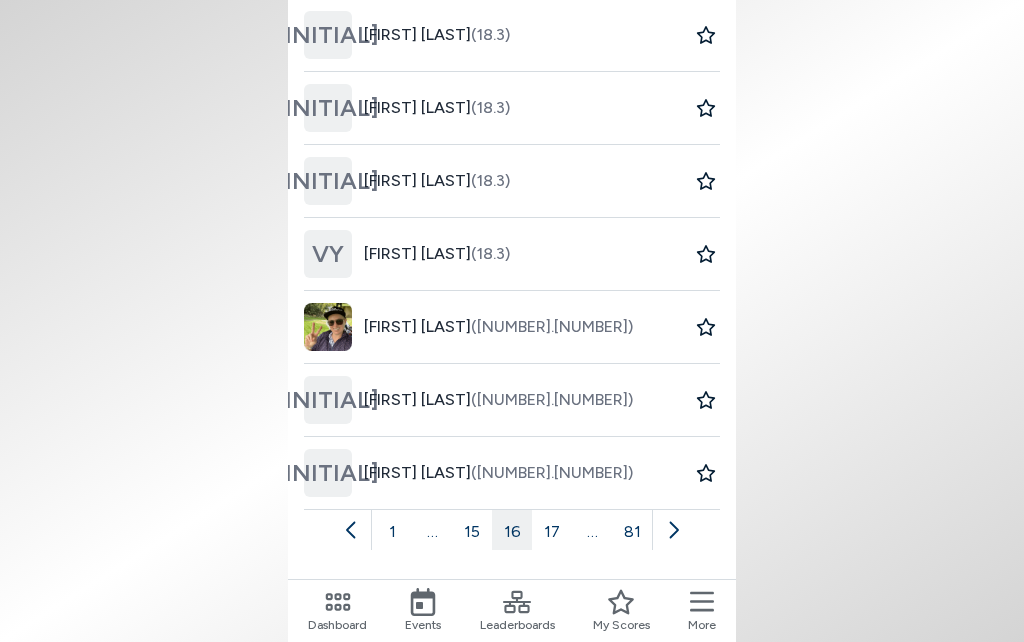 click on "17" at bounding box center [552, 530] 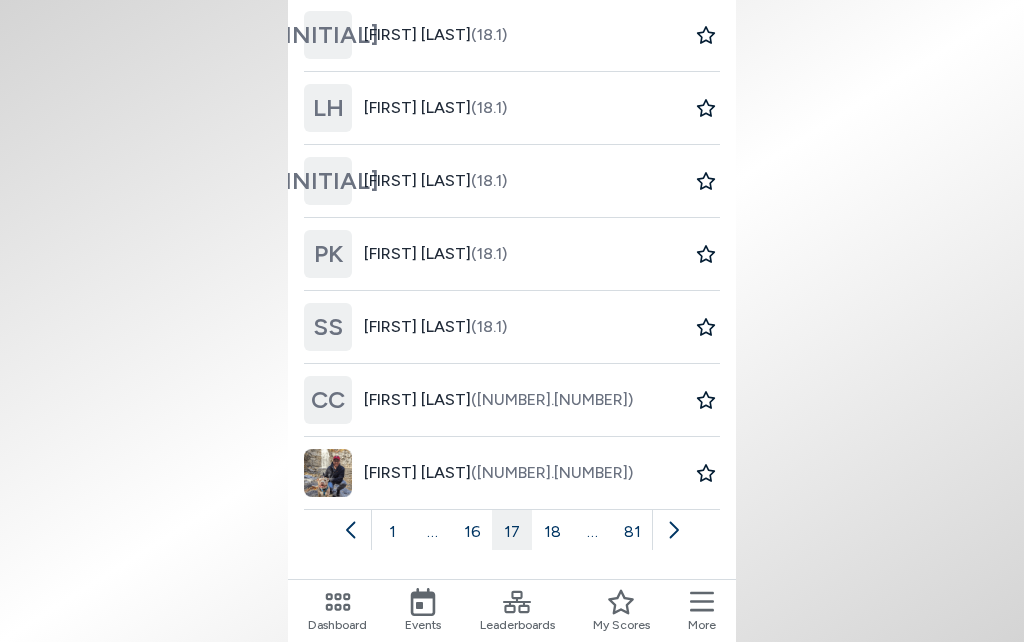 click on "18" at bounding box center [552, 530] 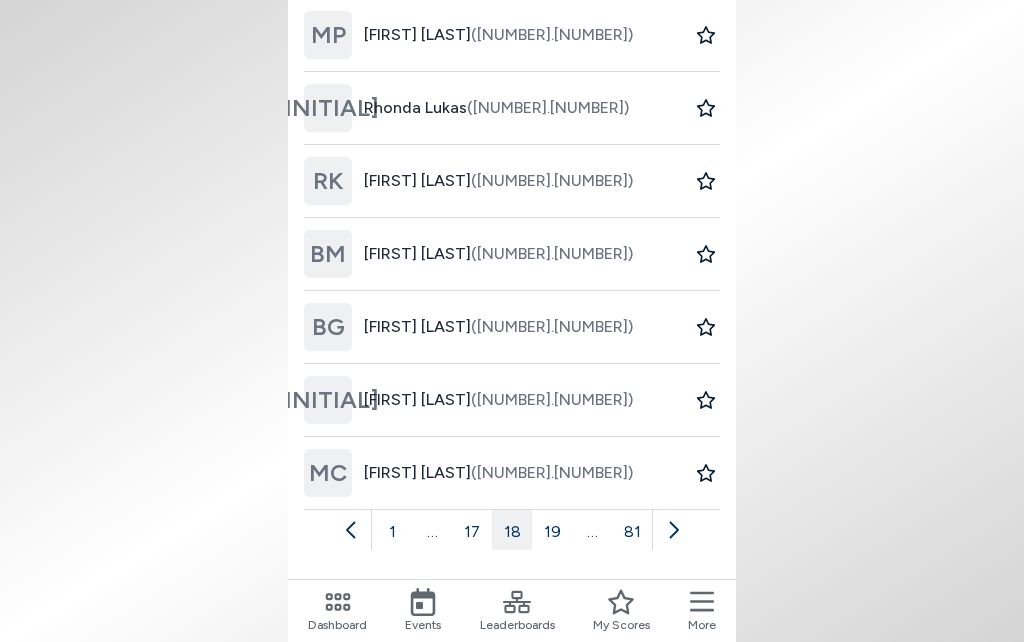 click on "19" at bounding box center [552, 530] 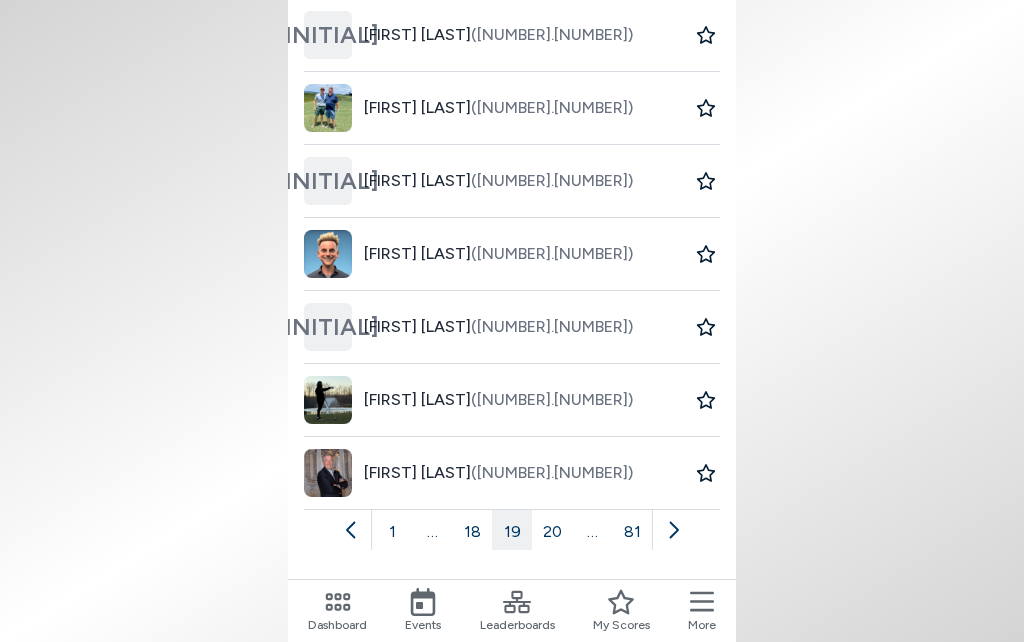 click on "20" at bounding box center (552, 530) 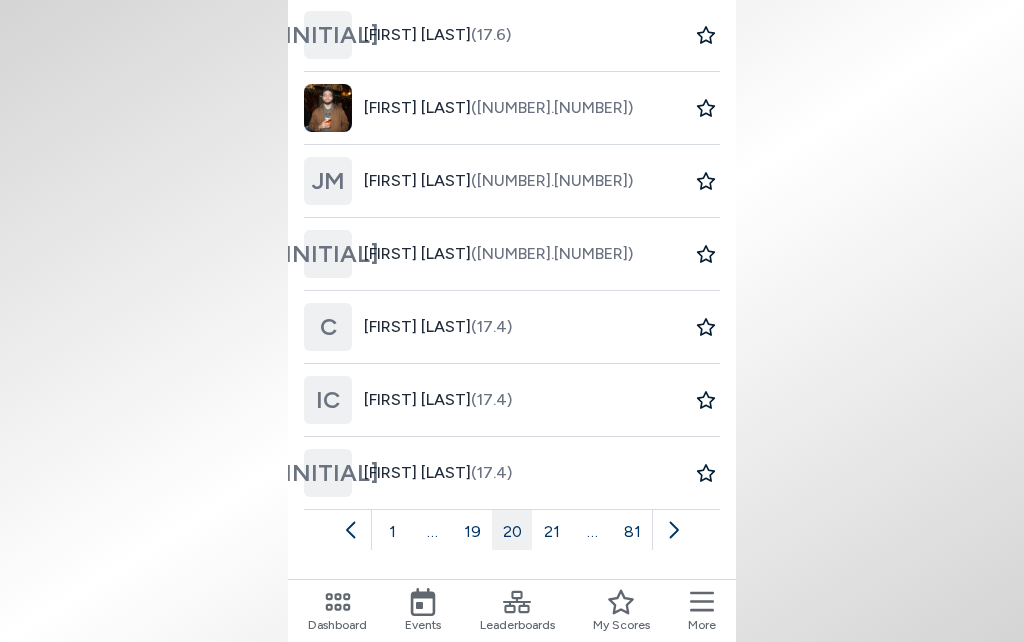 click on "21" at bounding box center (552, 530) 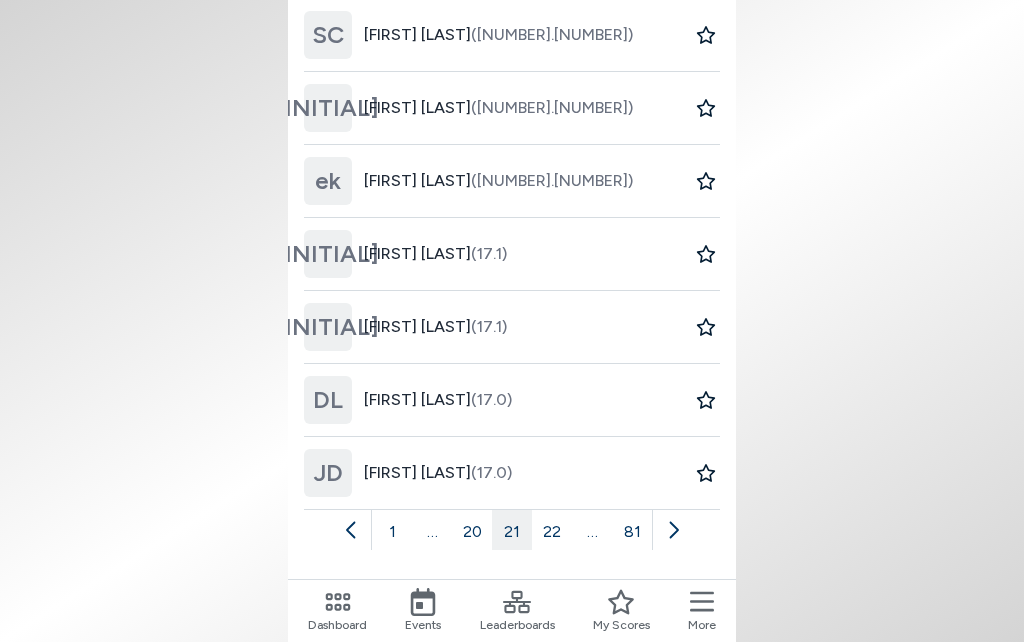 click on "22" at bounding box center (552, 530) 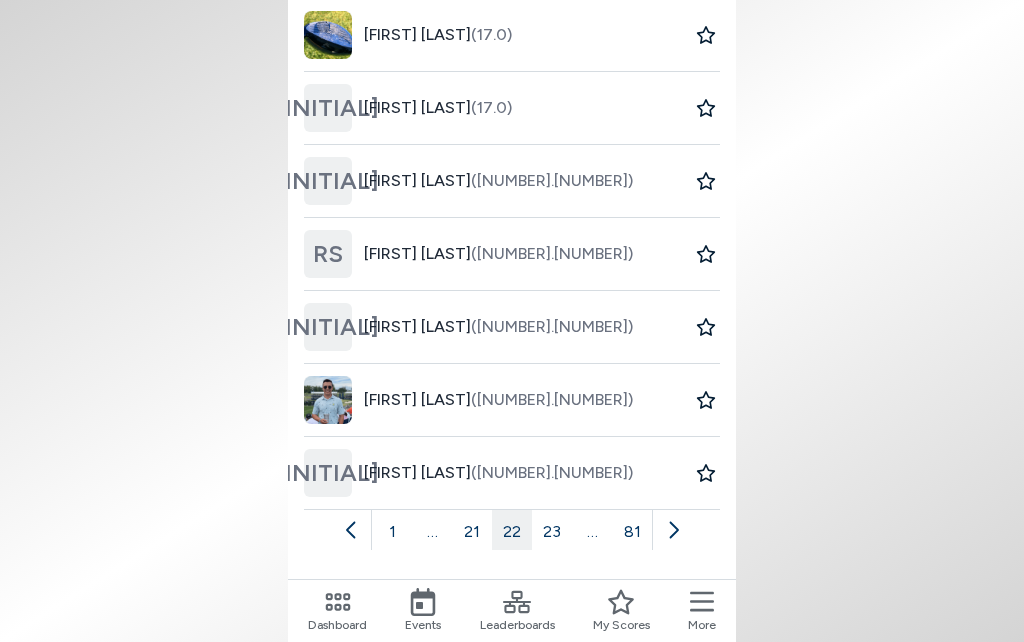 click on "23" at bounding box center [552, 530] 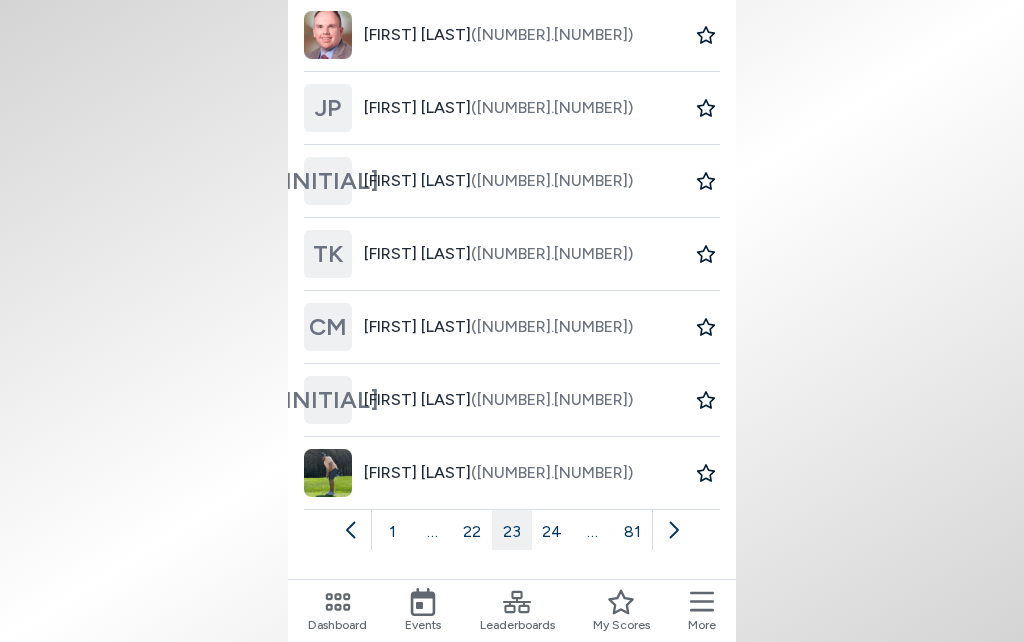 click on "24" at bounding box center [552, 530] 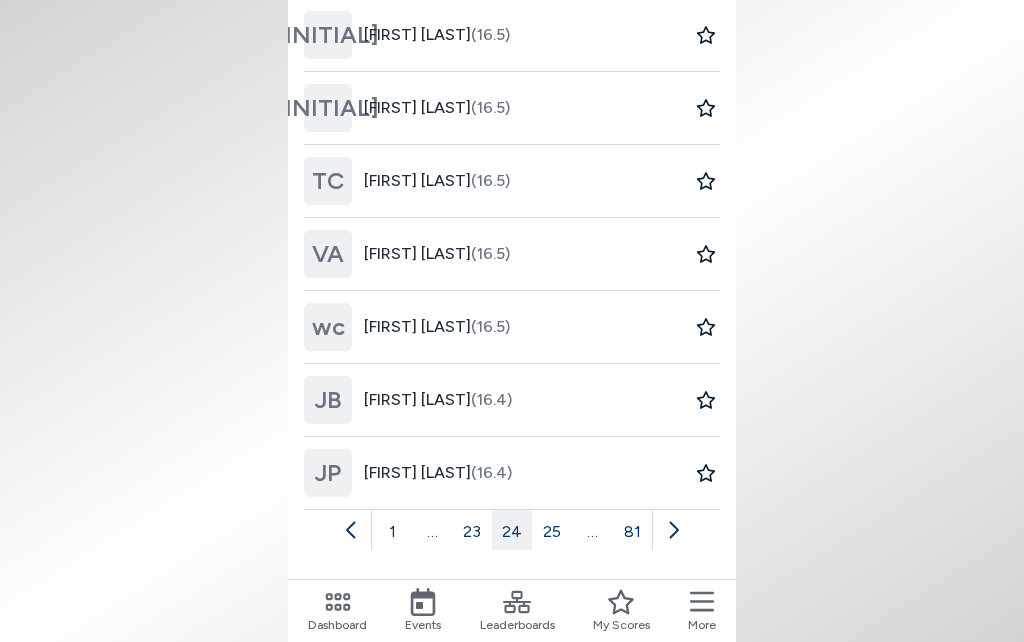 click on "25" at bounding box center [552, 530] 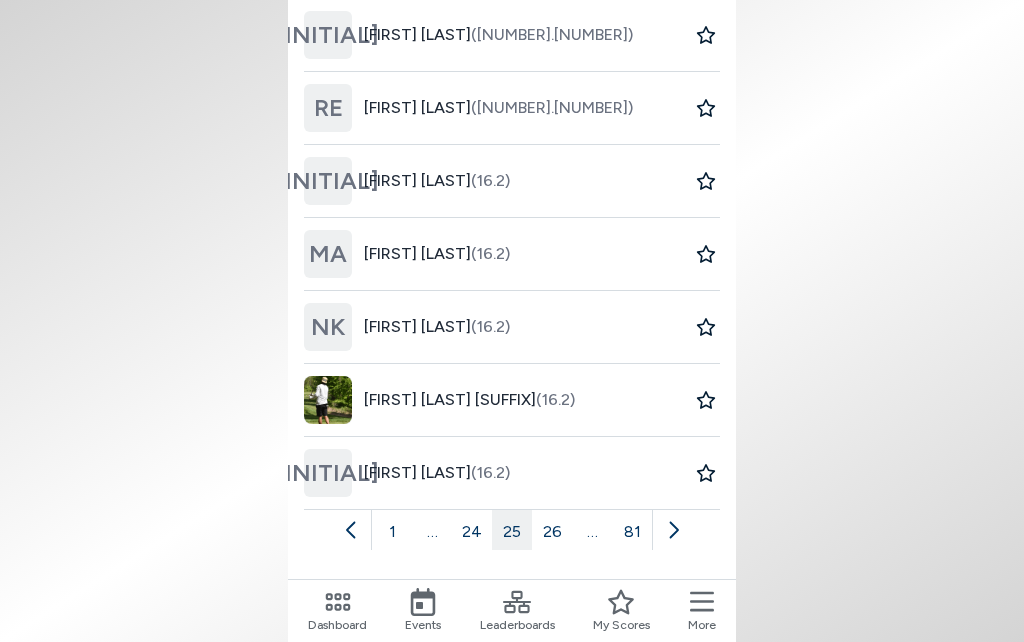 click on "26" at bounding box center (552, 530) 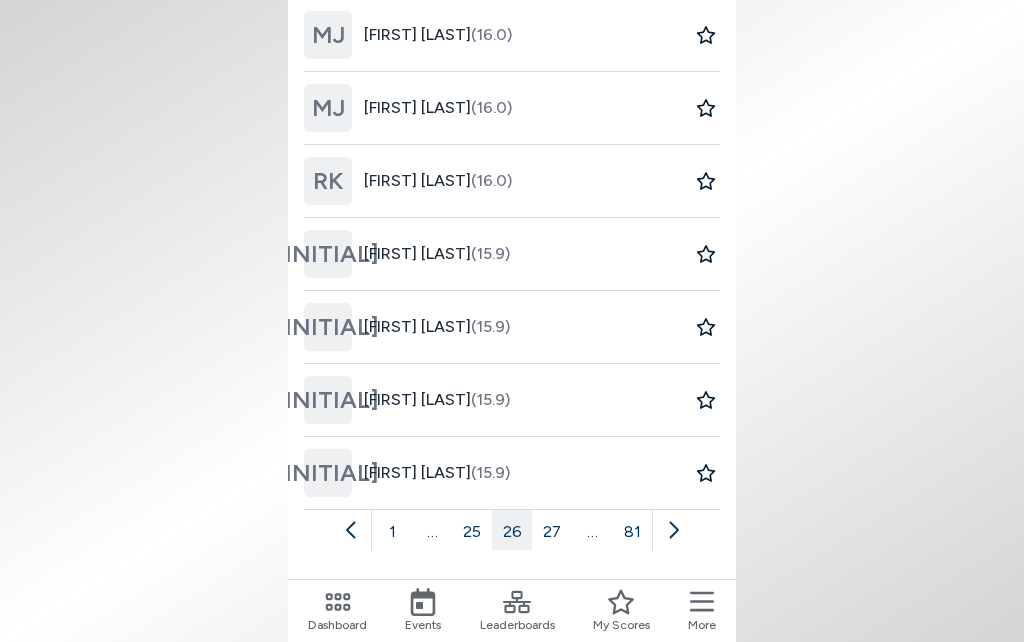 click on "27" at bounding box center [552, 530] 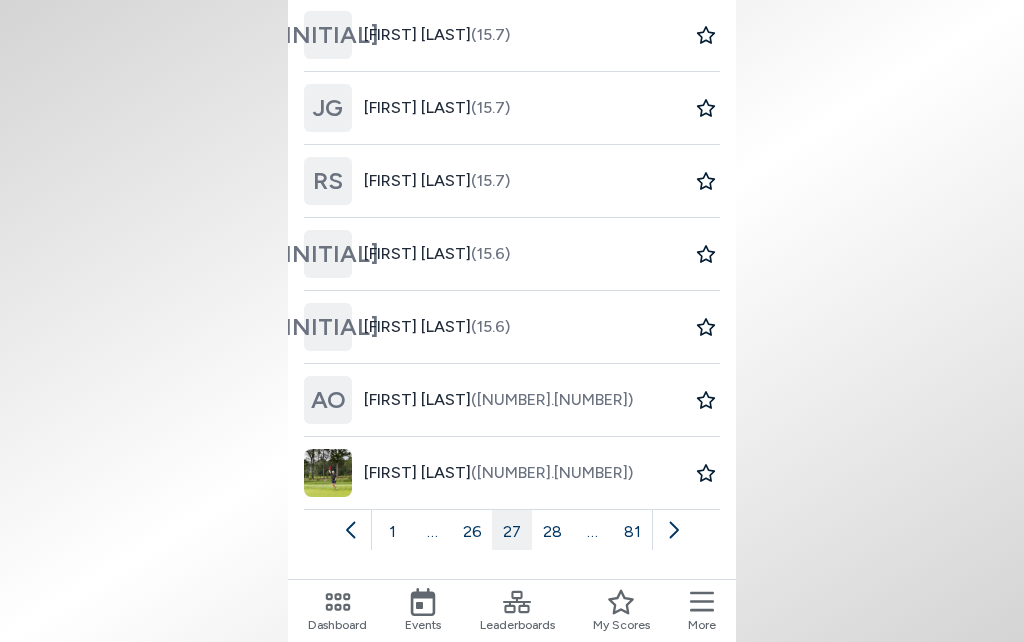 click on "28" at bounding box center (552, 530) 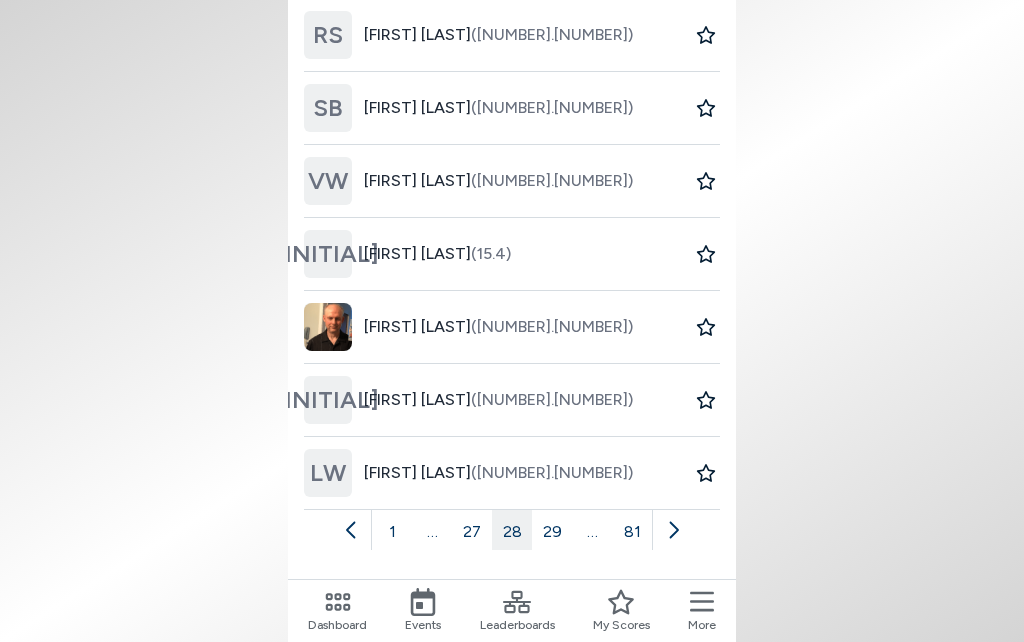 click on "29" at bounding box center [552, 530] 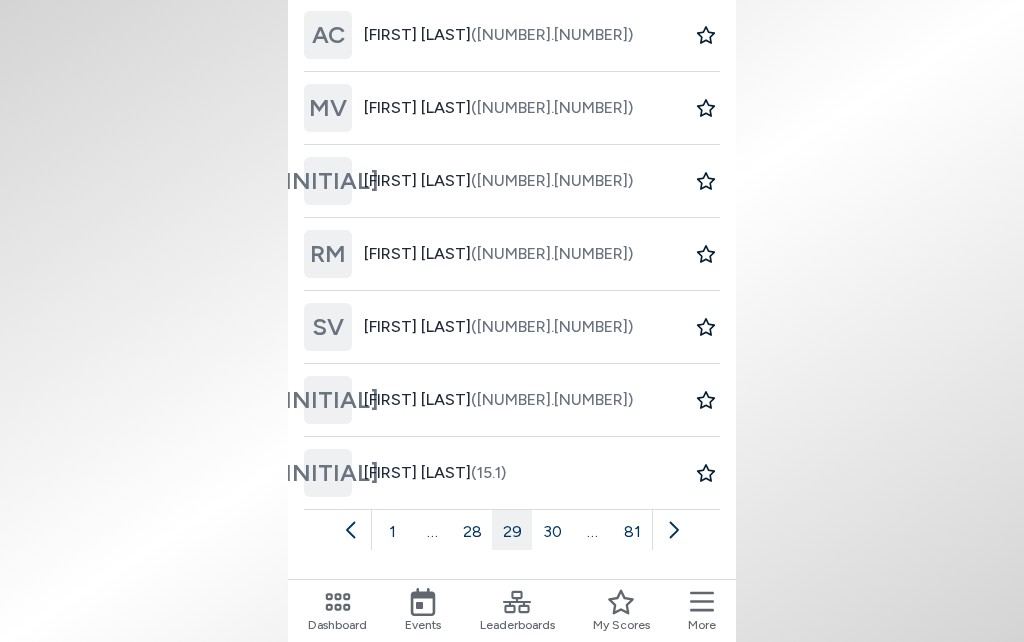 click on "30" at bounding box center (552, 530) 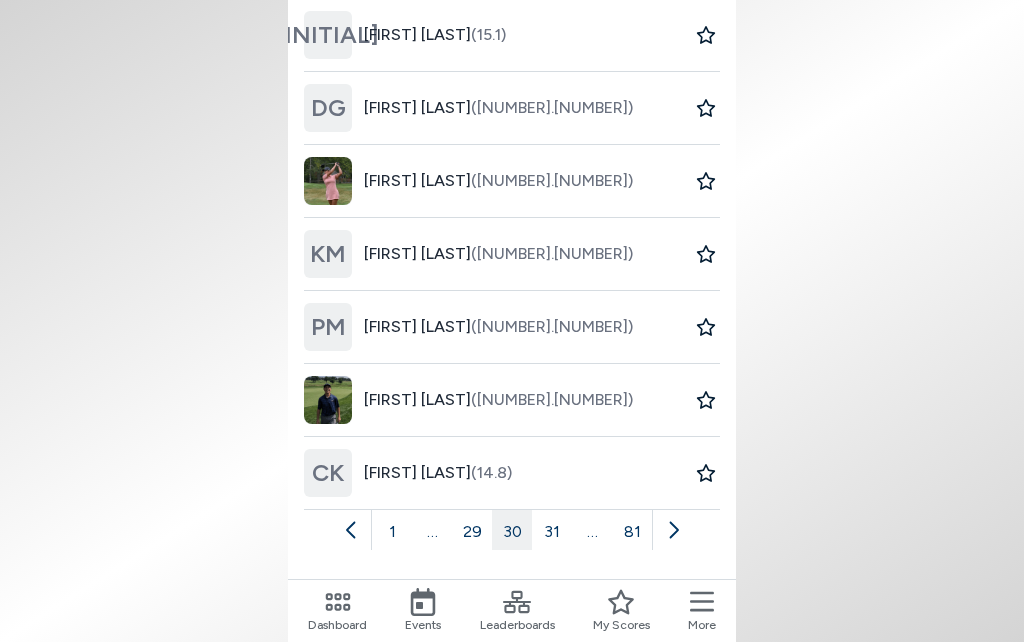 click at bounding box center [328, 181] 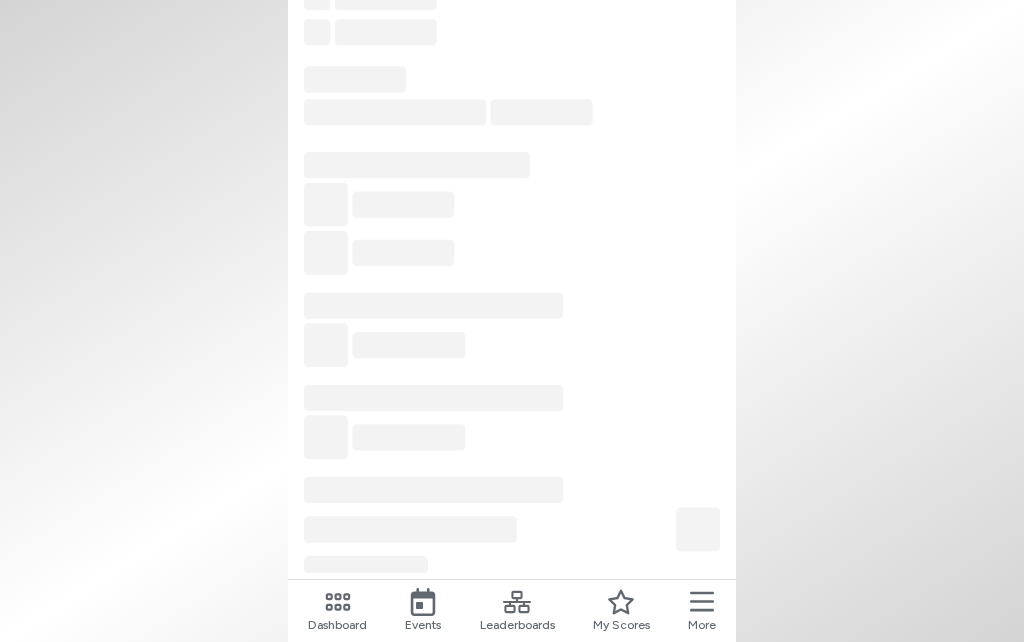scroll, scrollTop: 0, scrollLeft: 0, axis: both 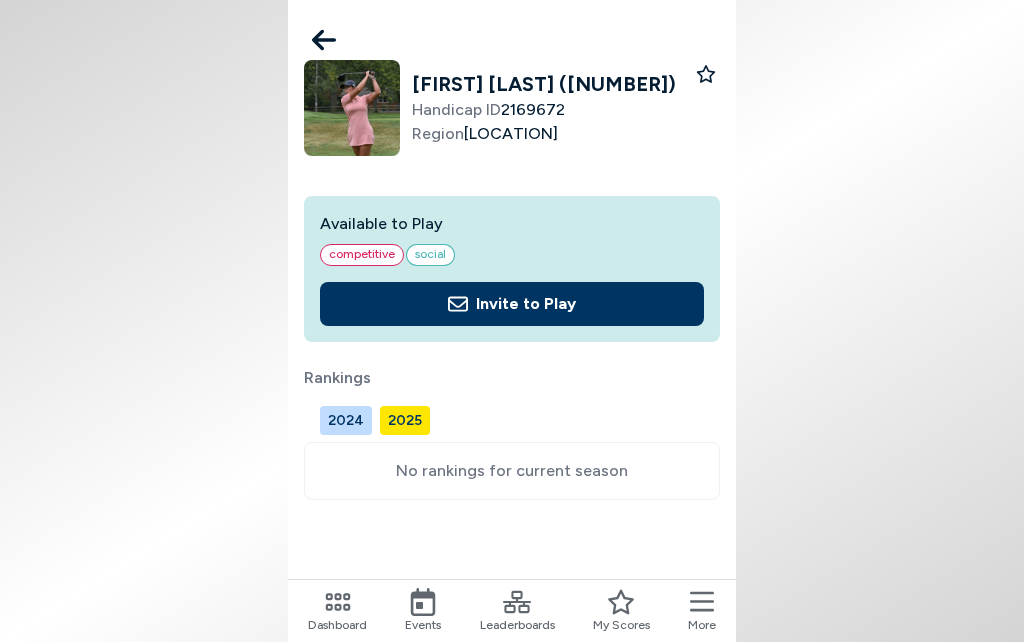 click at bounding box center (352, 108) 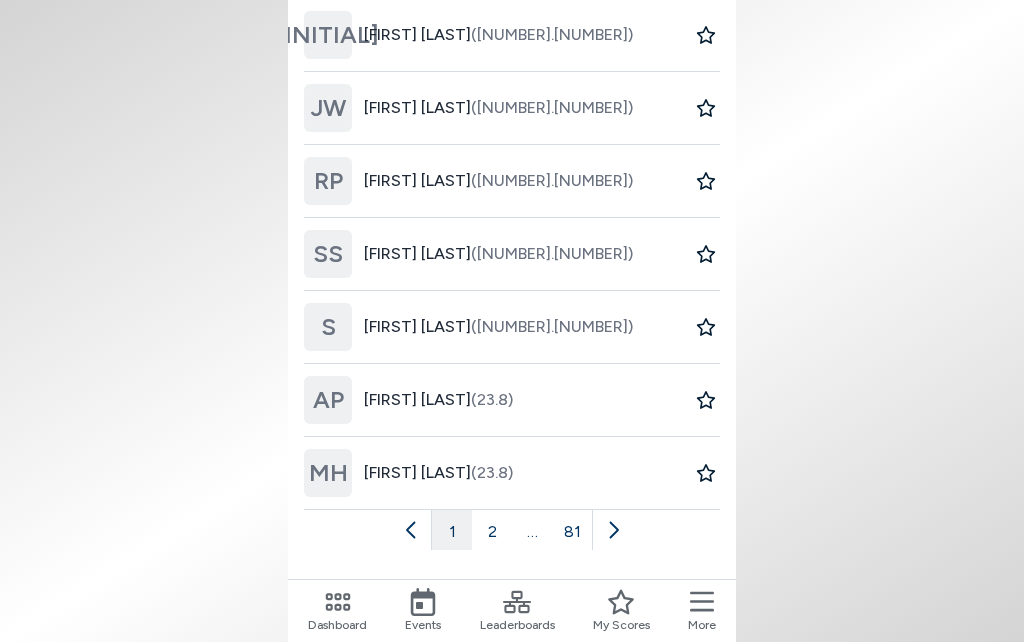 scroll, scrollTop: 540, scrollLeft: 0, axis: vertical 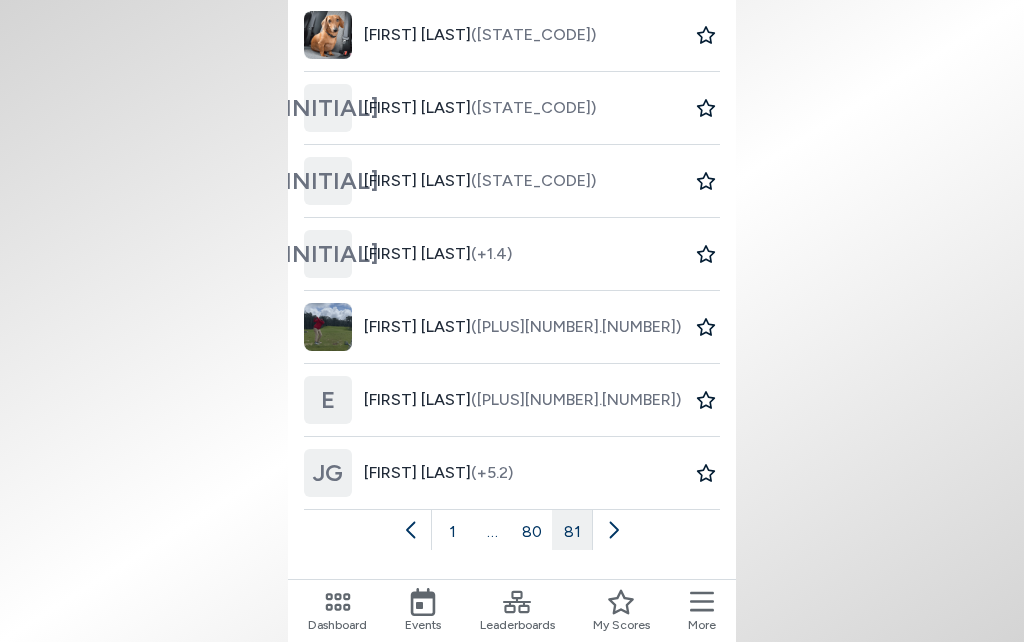 click on "1" at bounding box center [452, 530] 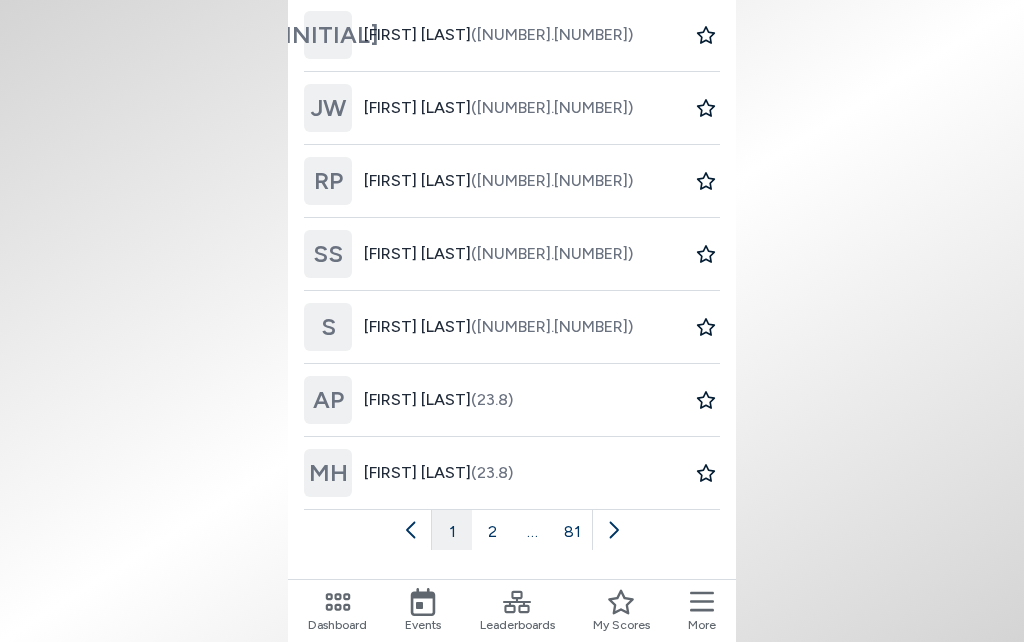 scroll, scrollTop: 540, scrollLeft: 0, axis: vertical 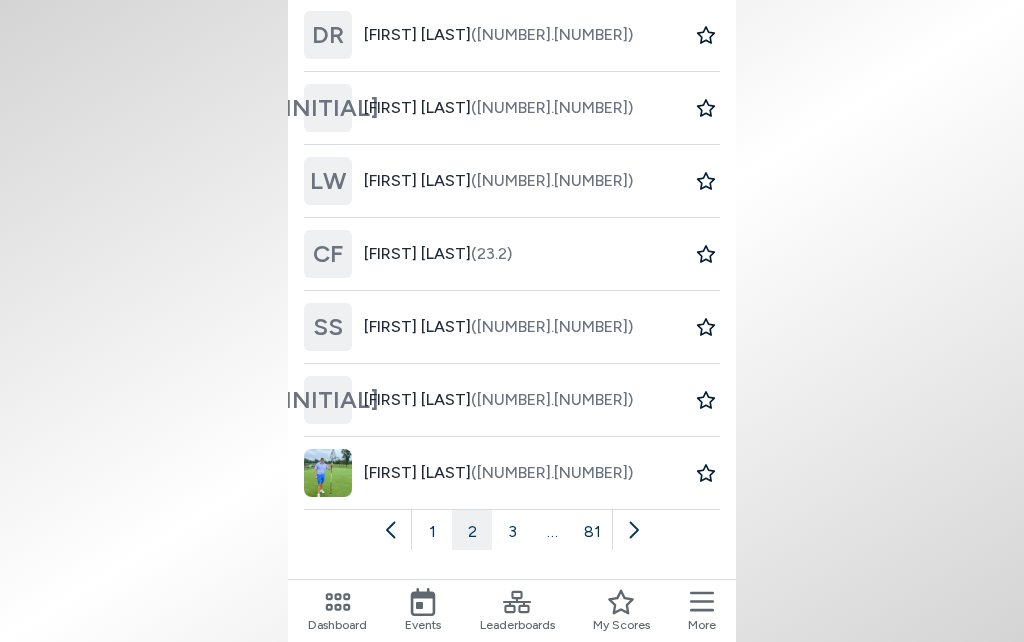 click on "3" at bounding box center (512, 530) 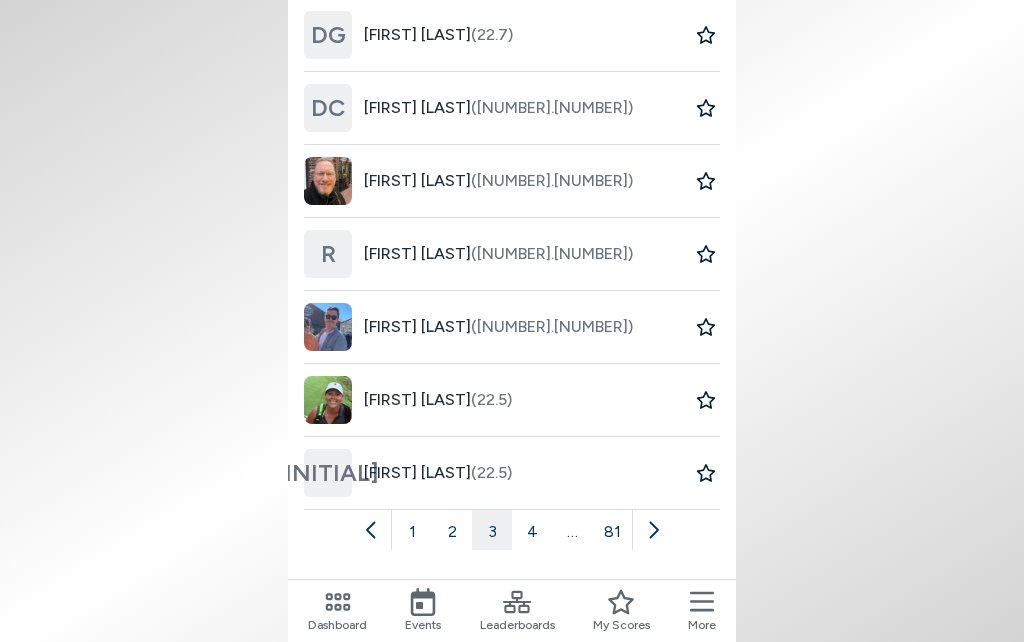 click on "4" at bounding box center (532, 530) 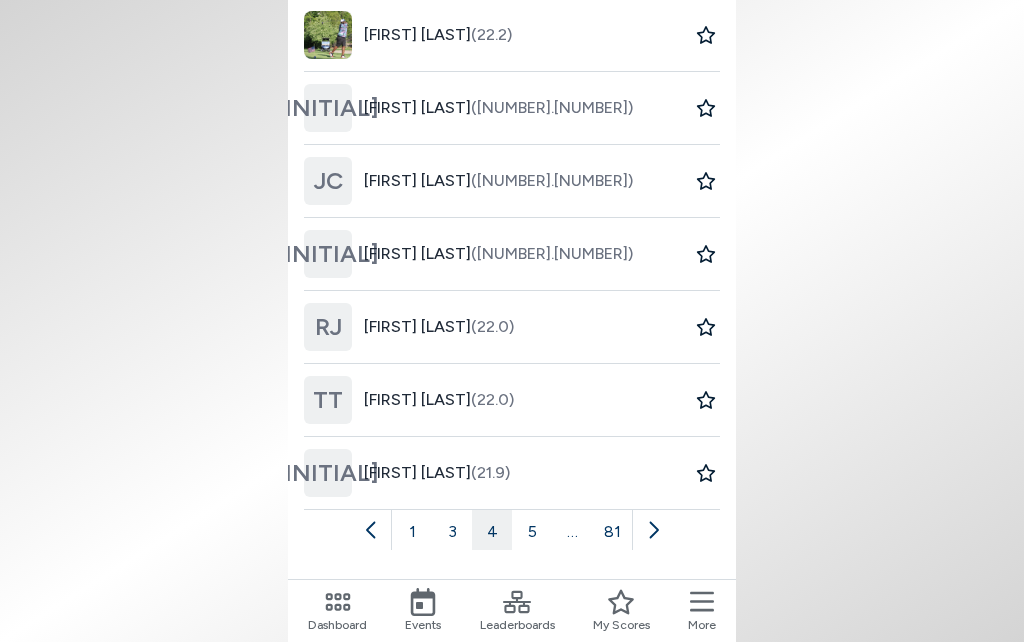 click on "5" at bounding box center [532, 530] 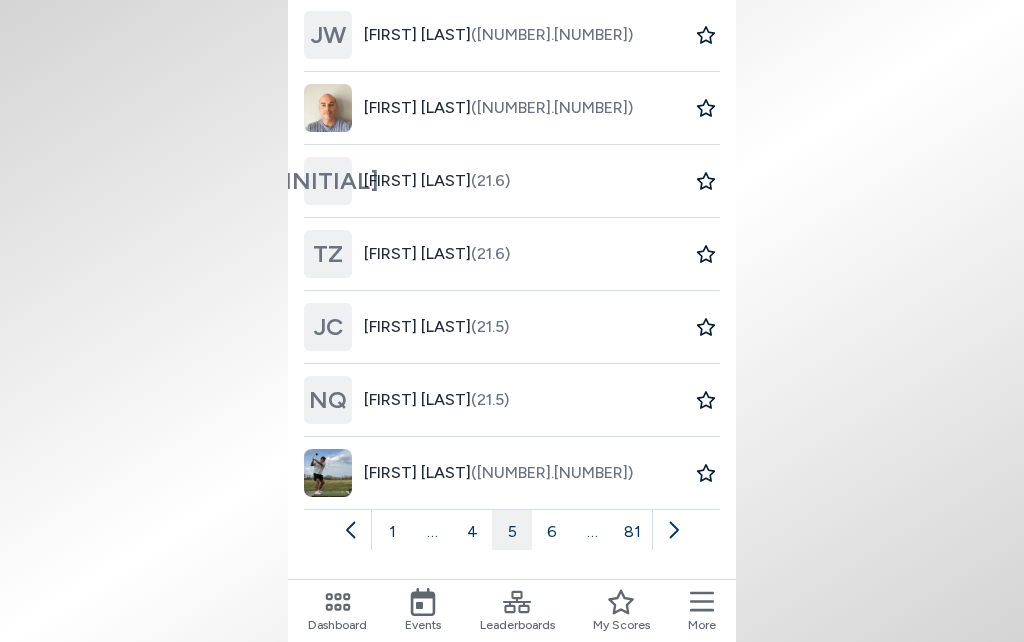 click on "6" at bounding box center (552, 530) 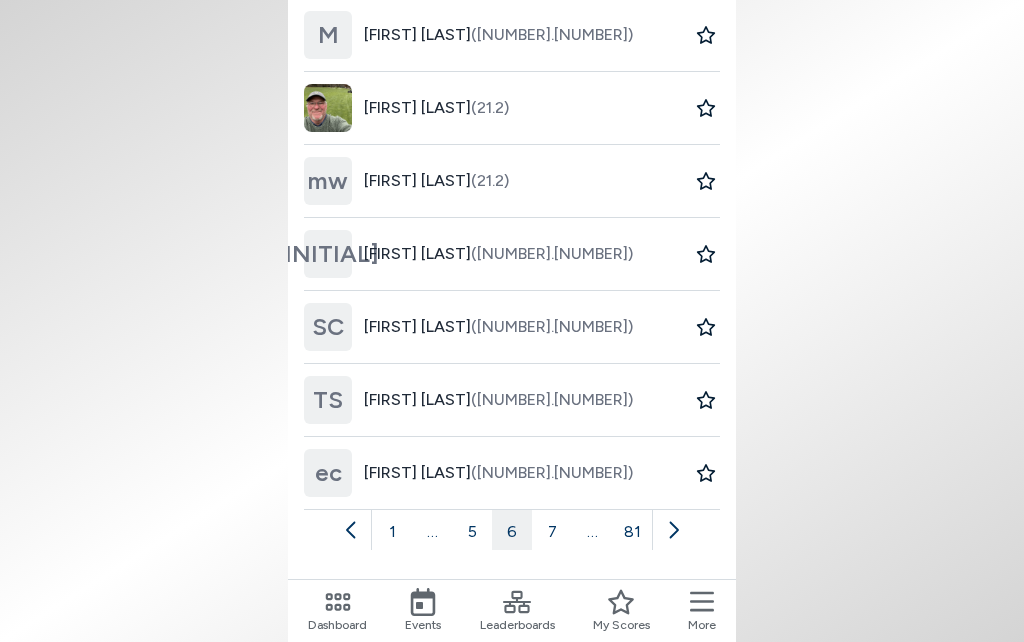 click on "7" at bounding box center [552, 530] 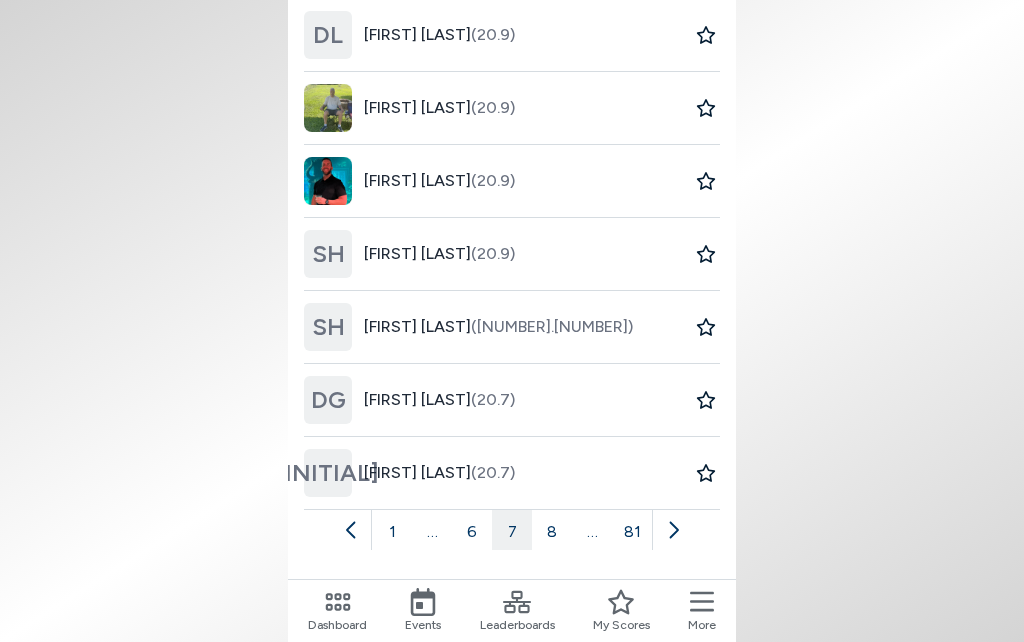 click on "8" at bounding box center (552, 530) 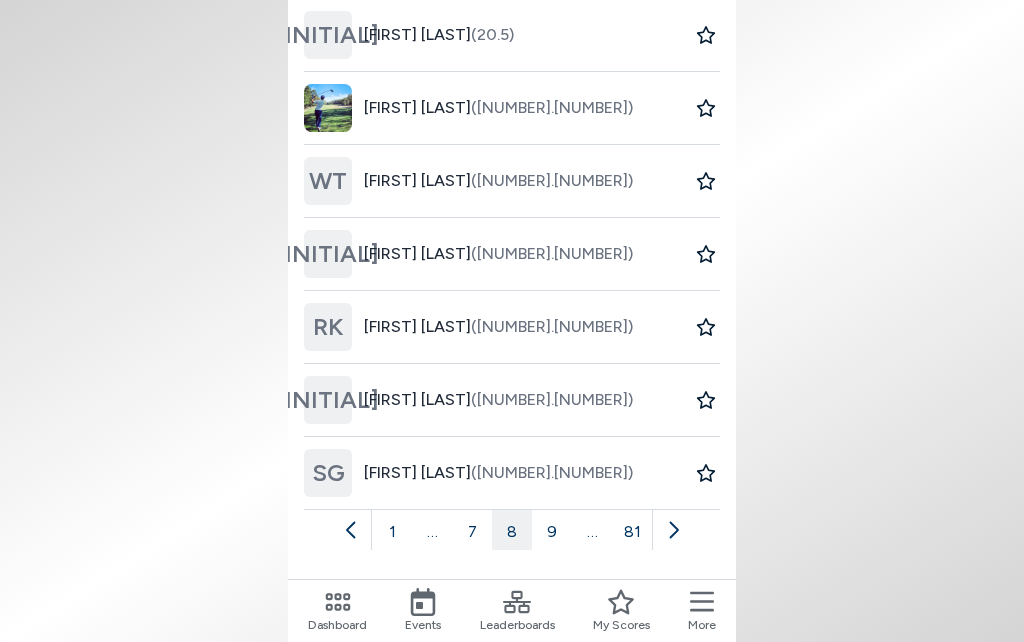 click on "9" at bounding box center [552, 530] 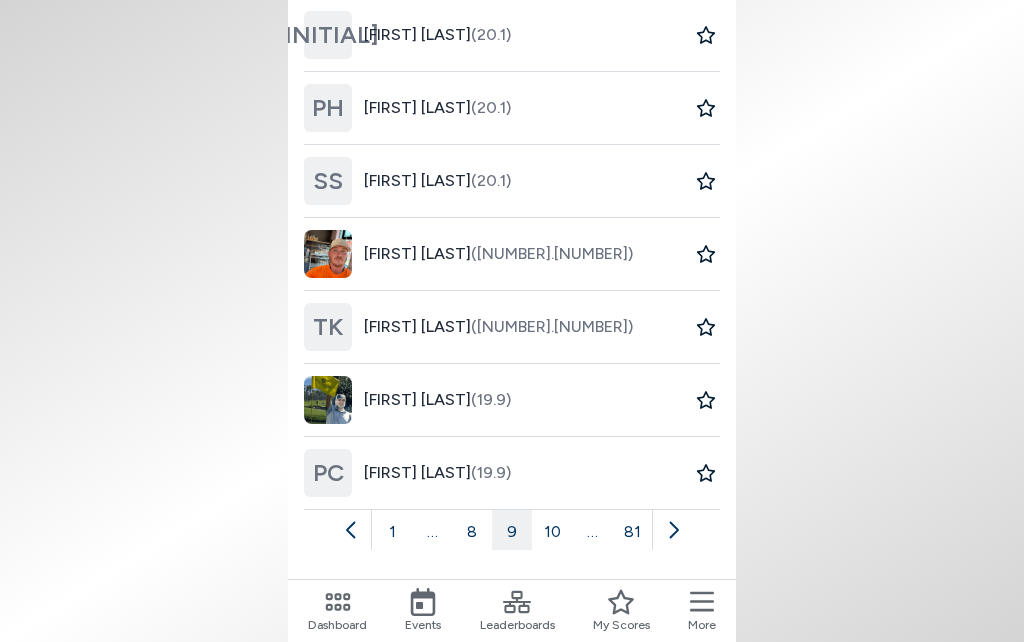 click on "10" at bounding box center [552, 530] 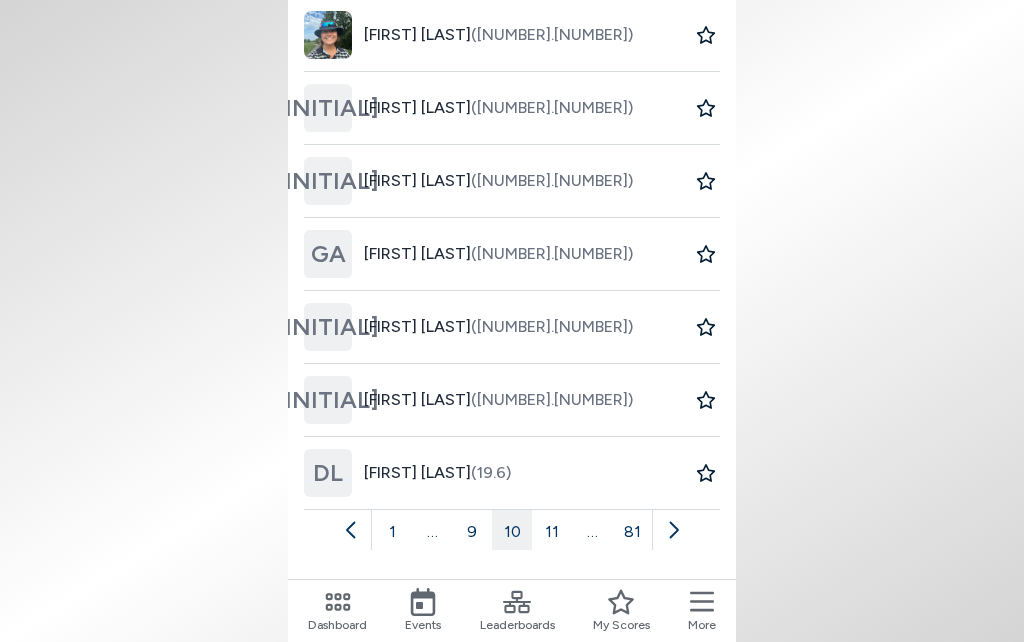click on "11" at bounding box center [552, 530] 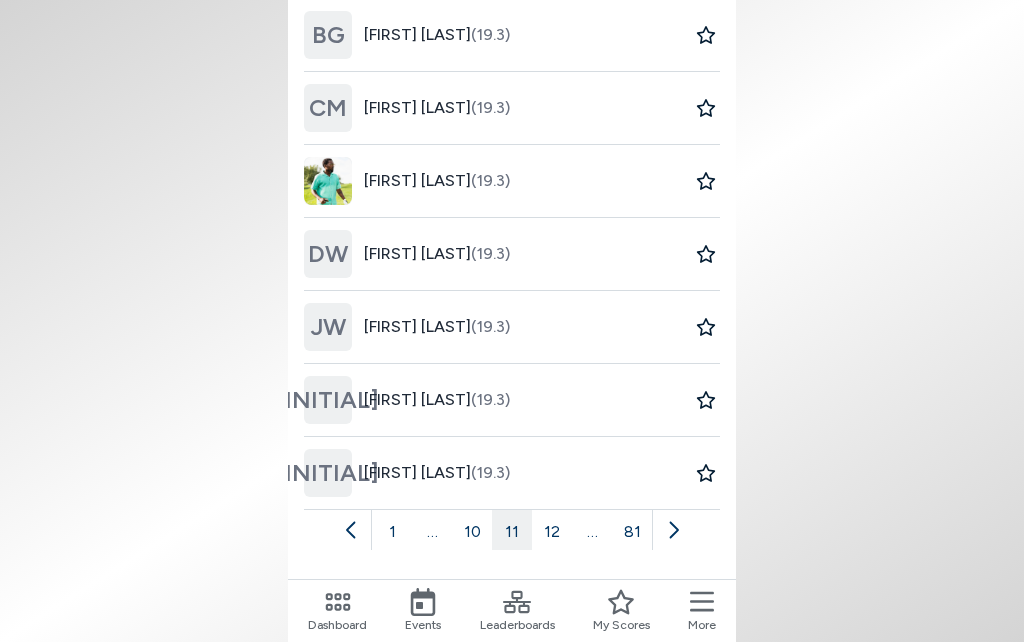 click on "12" at bounding box center (552, 530) 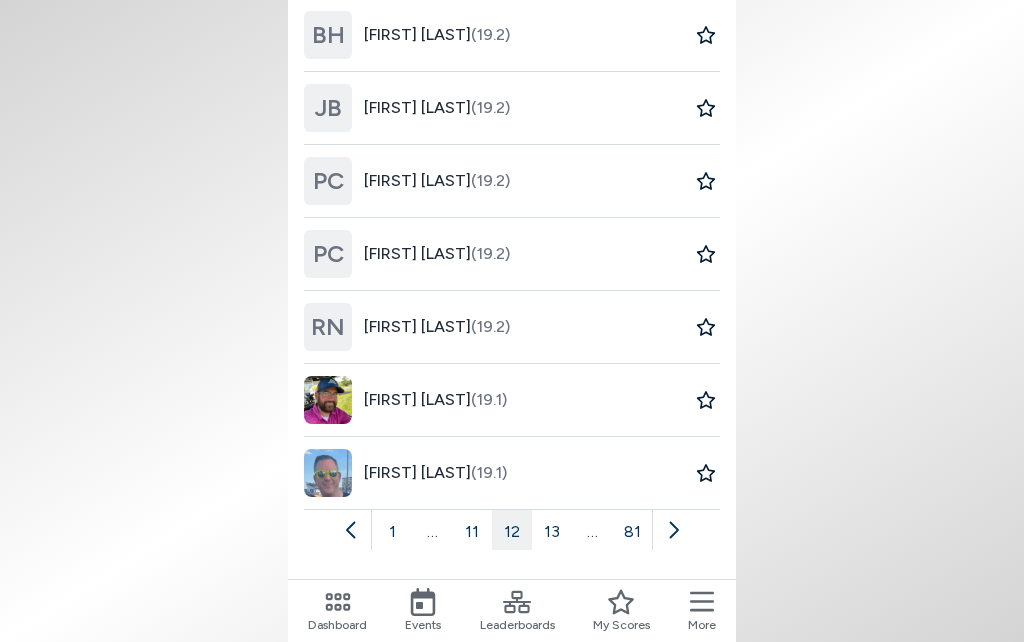 click on "13" at bounding box center [552, 530] 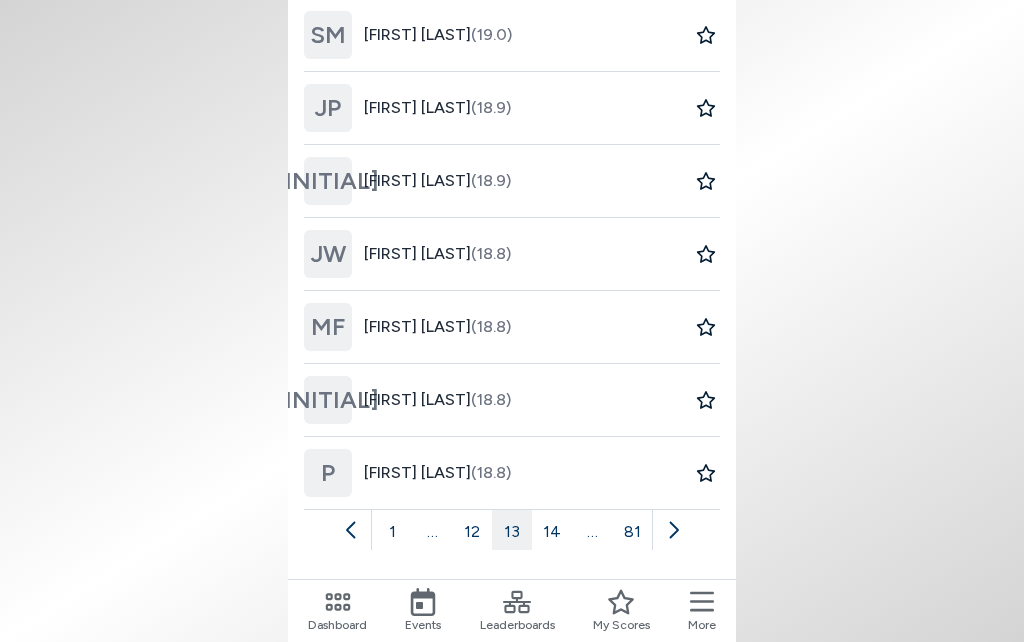 click on "14" at bounding box center [552, 530] 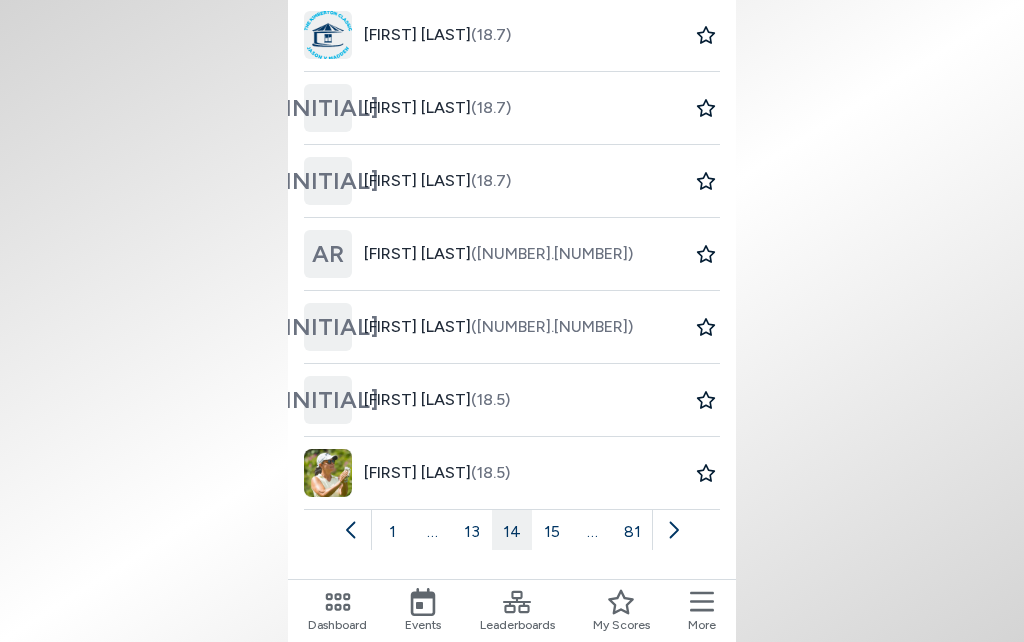click on "15" at bounding box center [552, 530] 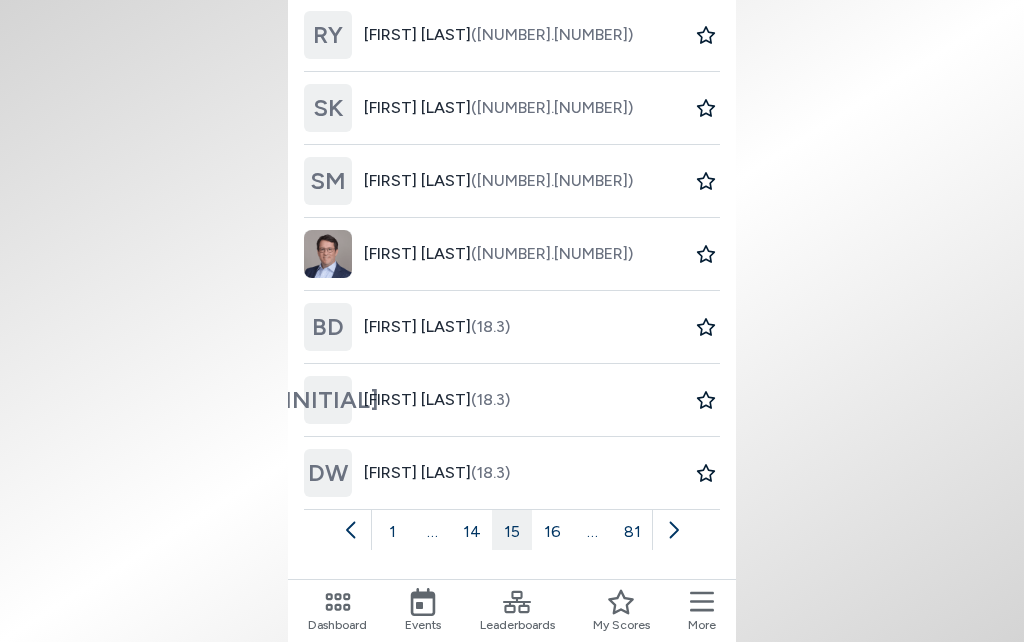 click on "16" at bounding box center [552, 530] 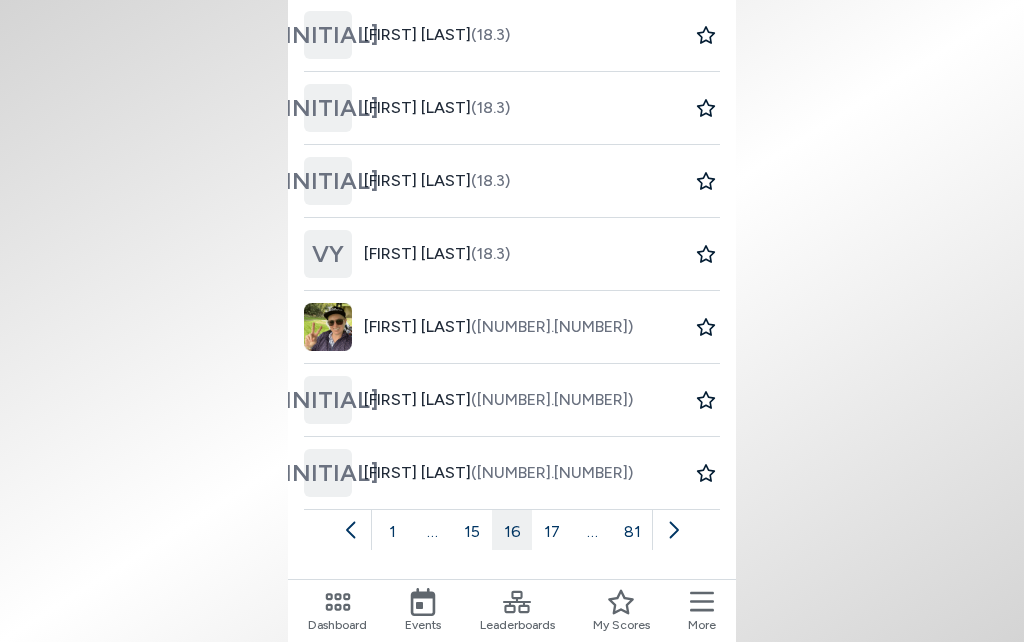 click on "15" at bounding box center [472, 530] 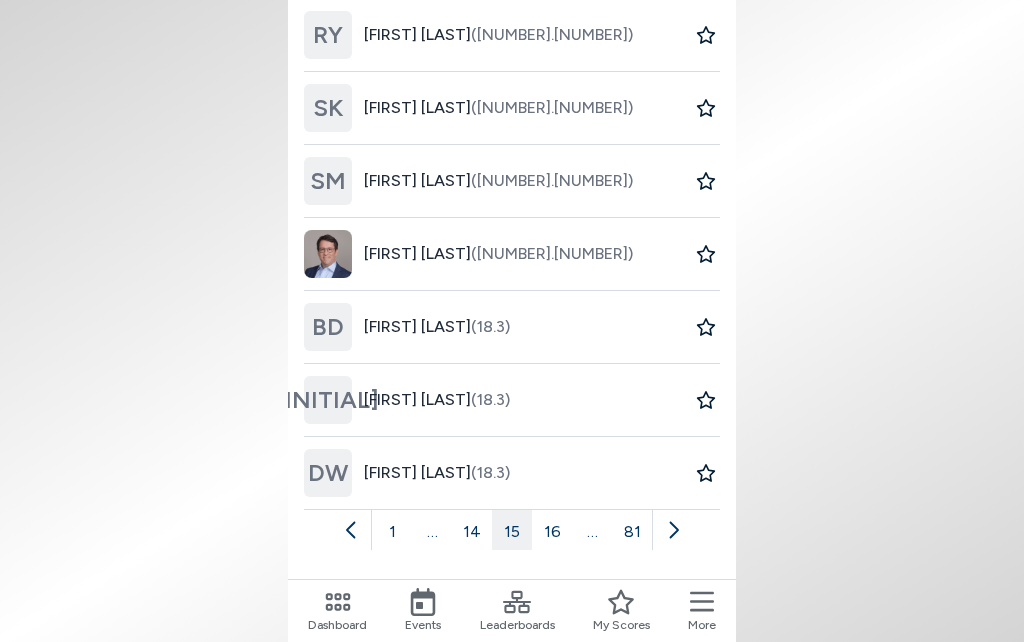 click on "16" at bounding box center (552, 530) 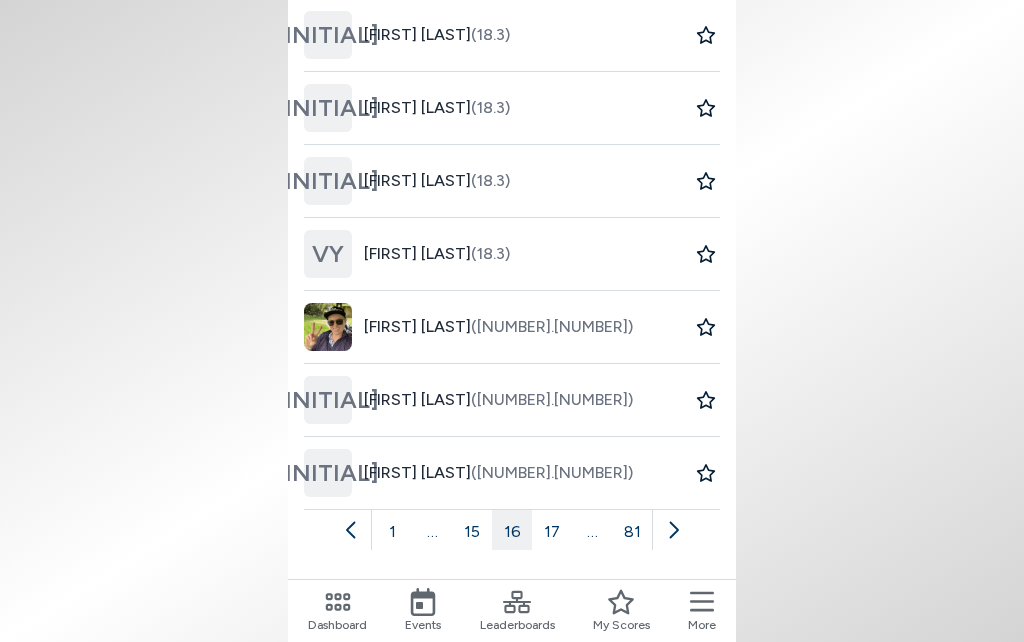 click on "17" at bounding box center [552, 530] 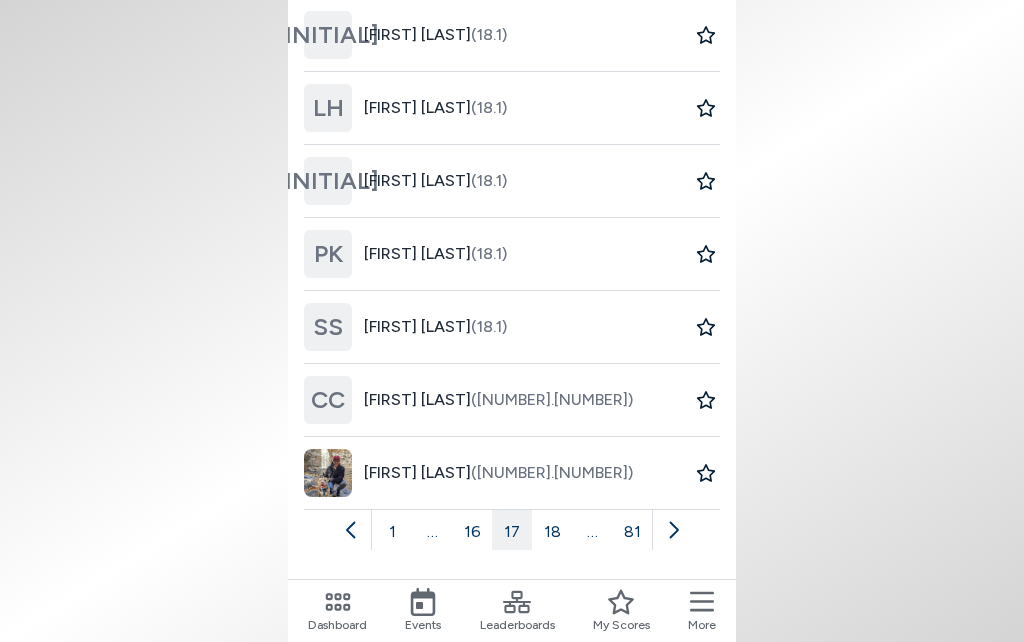 click on "18" at bounding box center [552, 530] 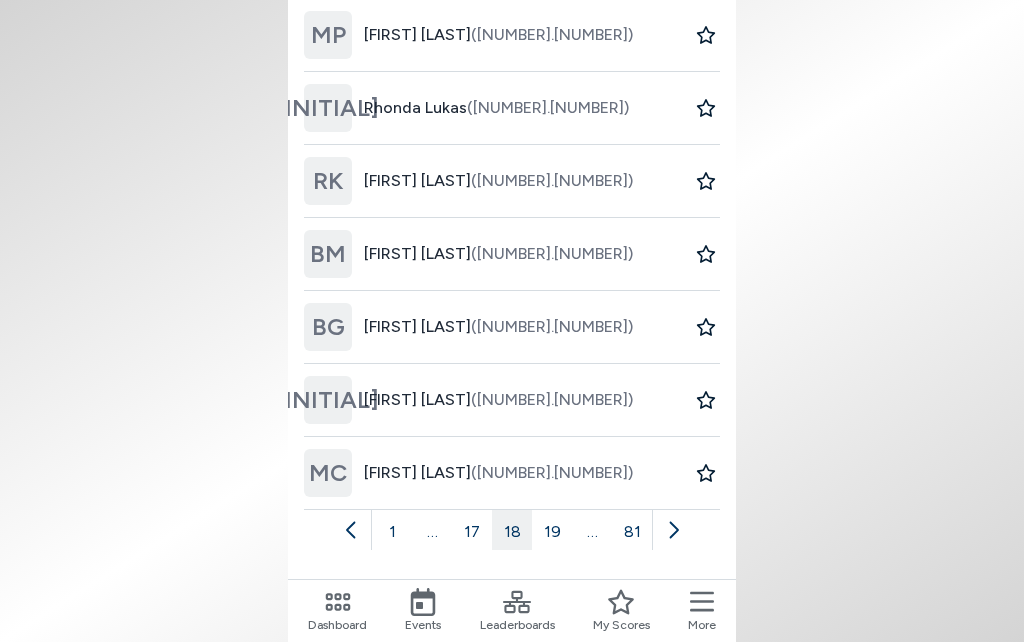 click on "19" at bounding box center (552, 530) 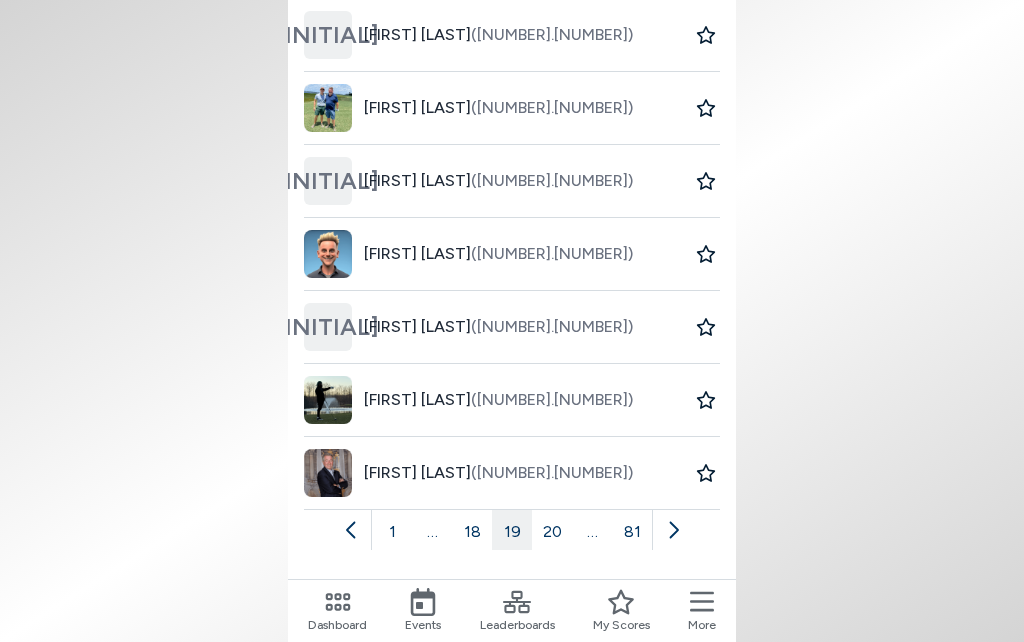 click on "20" at bounding box center (552, 530) 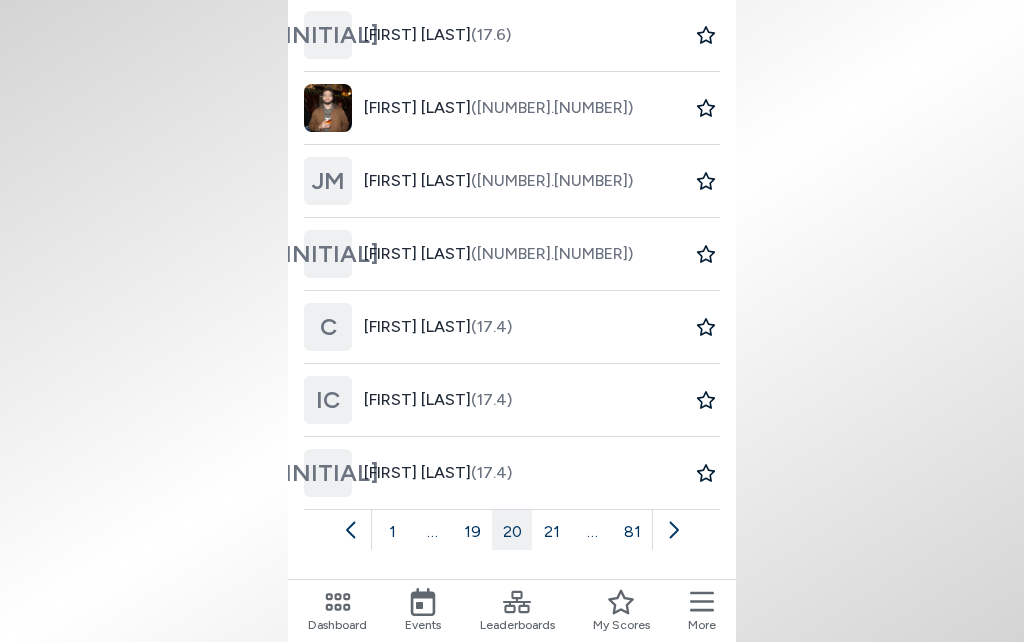 click on "21" at bounding box center (552, 530) 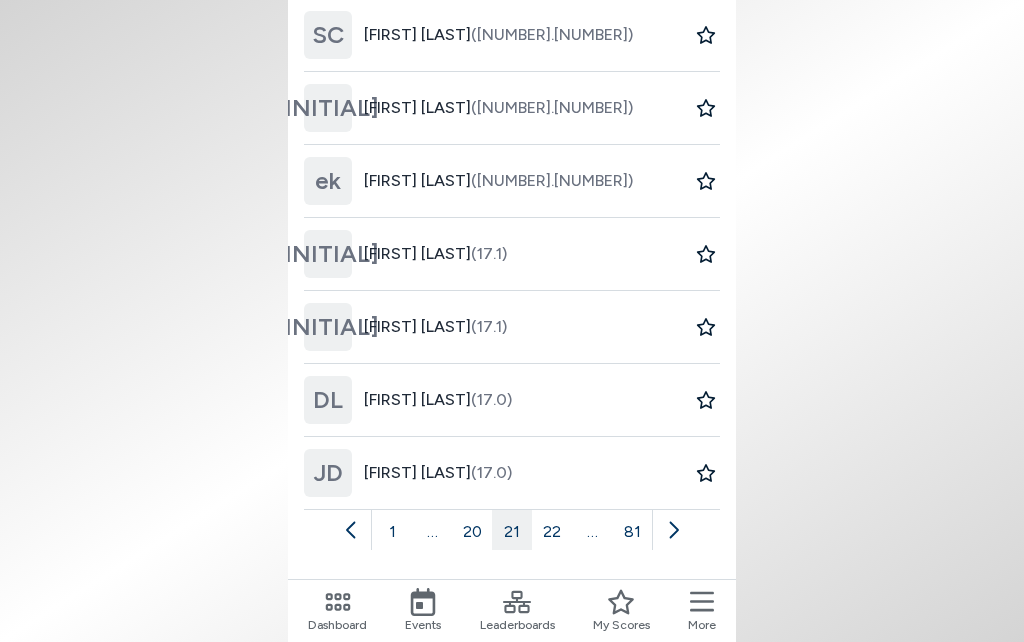 click on "Leaderboards" at bounding box center (517, 625) 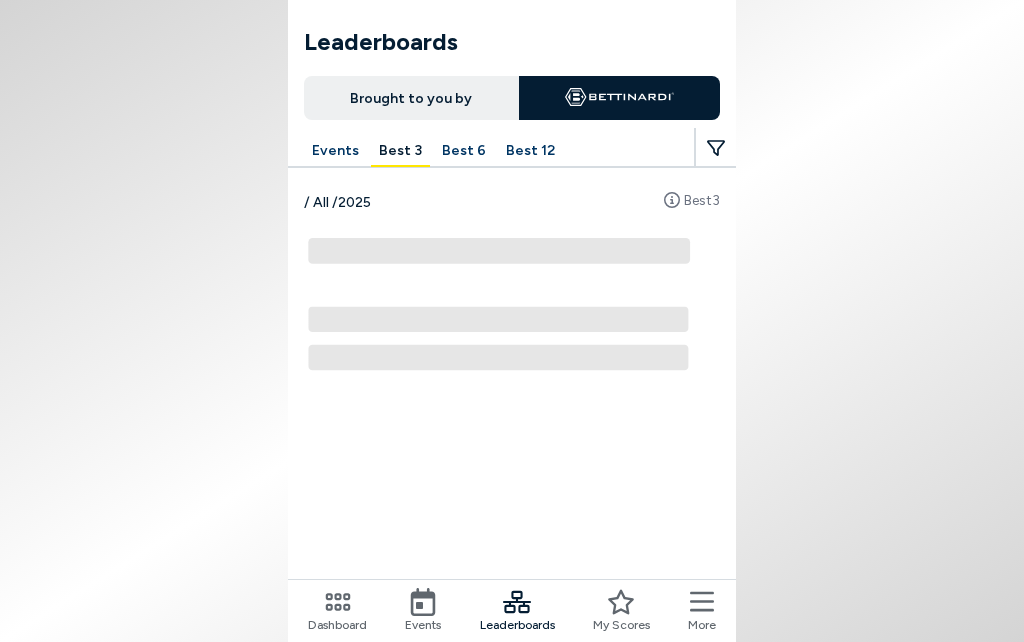 scroll, scrollTop: 0, scrollLeft: 0, axis: both 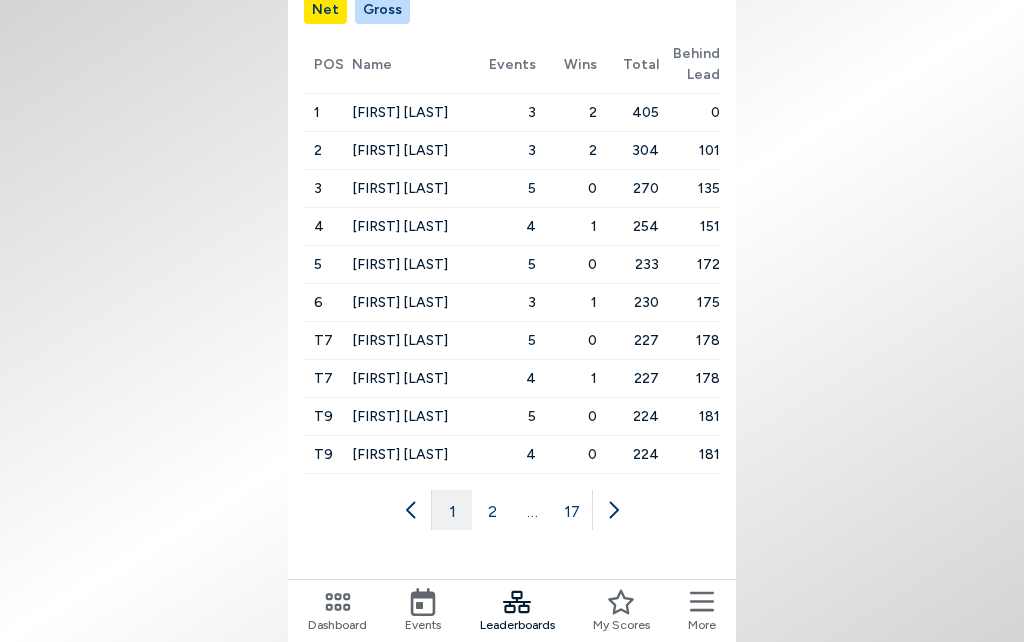 click at bounding box center (612, 510) 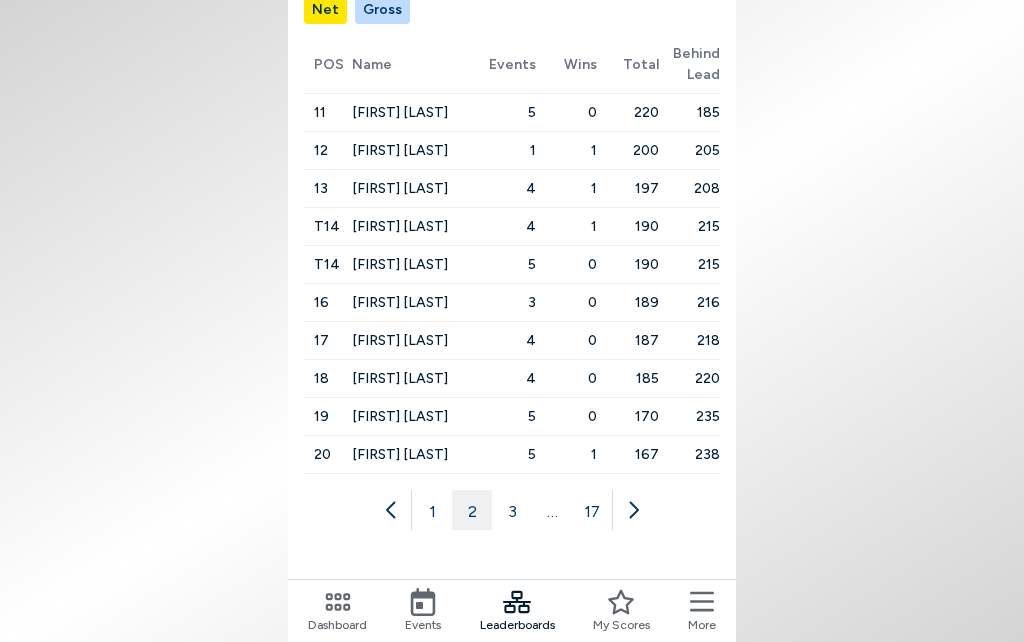 click on "3" at bounding box center [512, 510] 